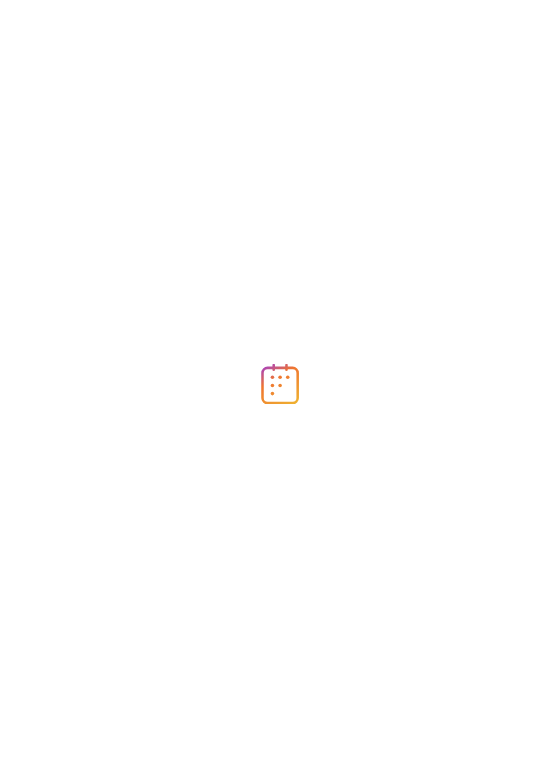 scroll, scrollTop: 0, scrollLeft: 0, axis: both 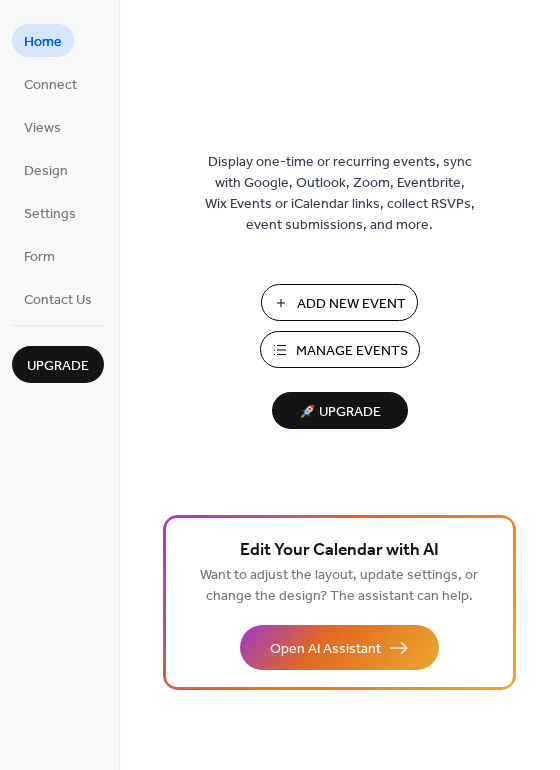 click on "Add New Event" at bounding box center (339, 302) 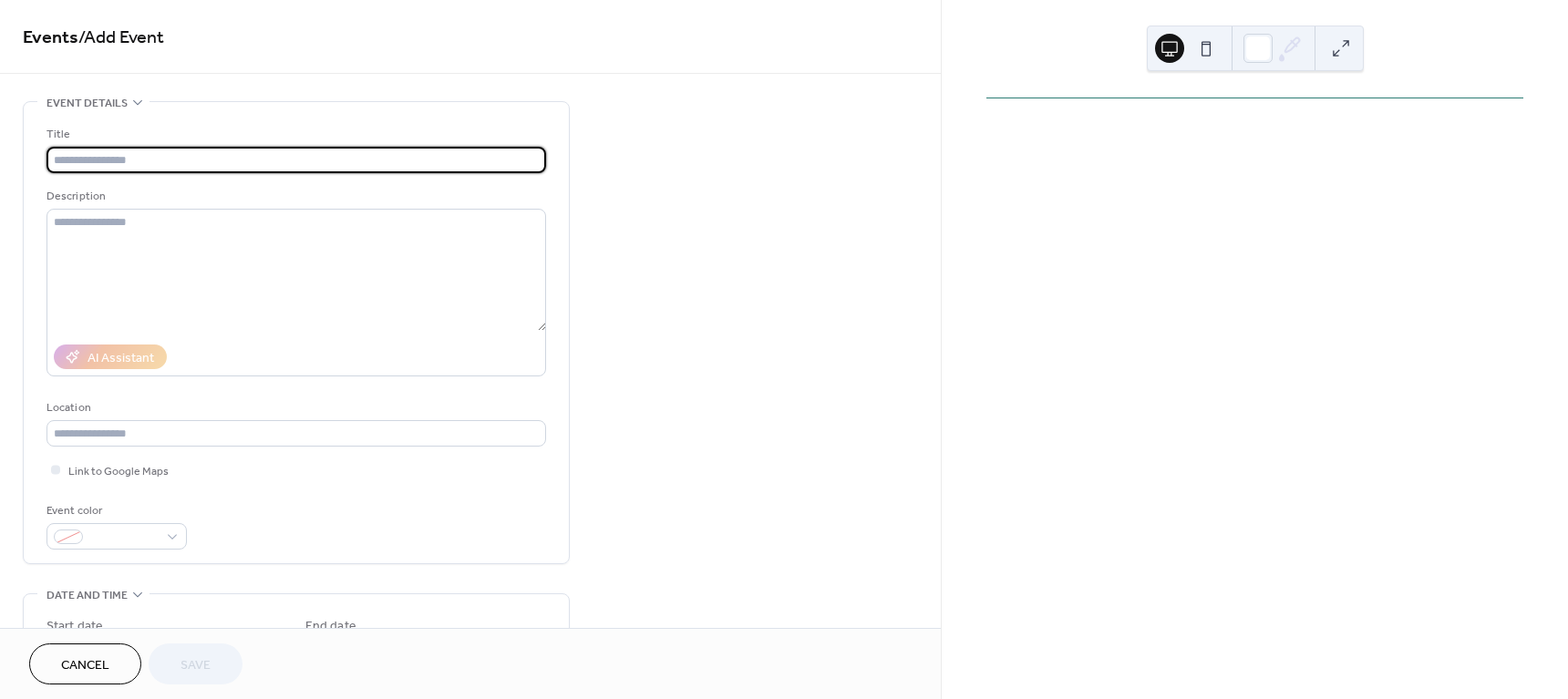 scroll, scrollTop: 0, scrollLeft: 0, axis: both 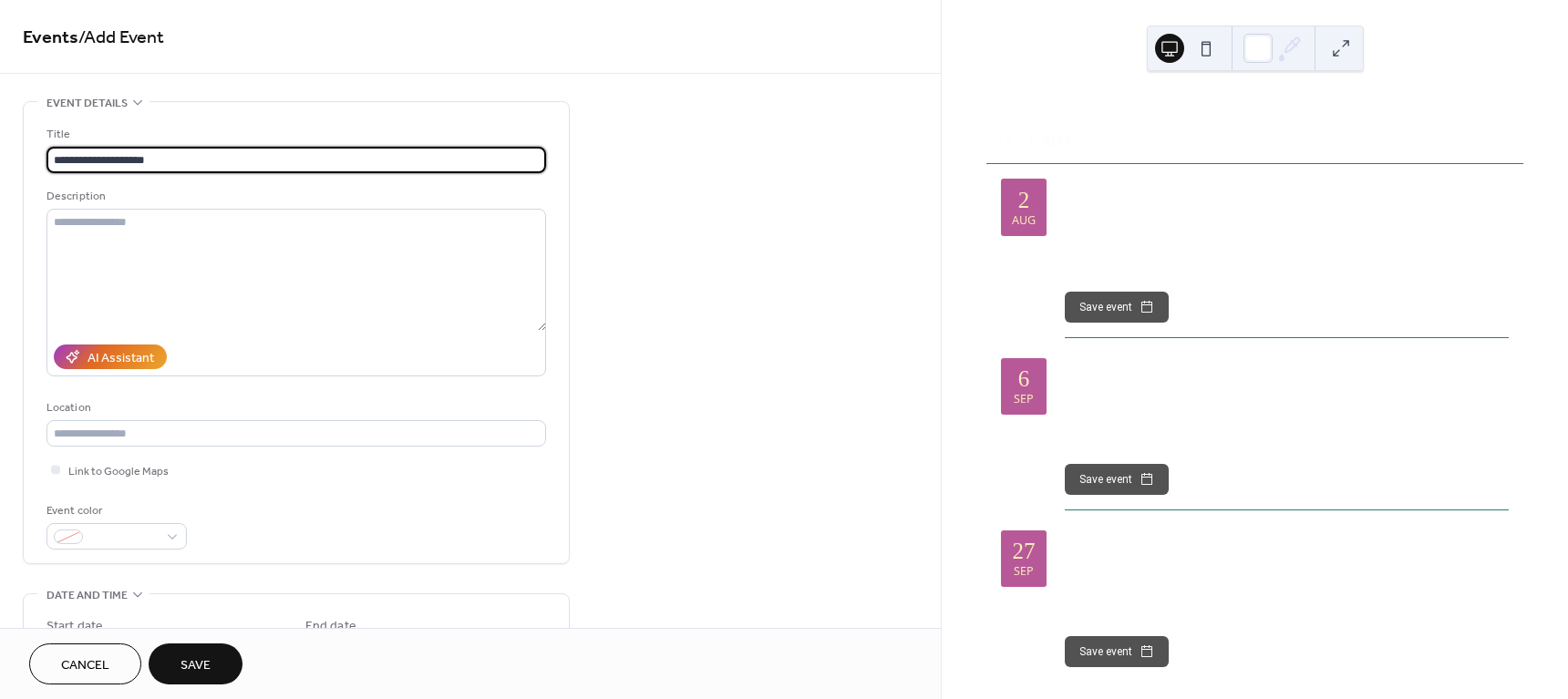 type on "**********" 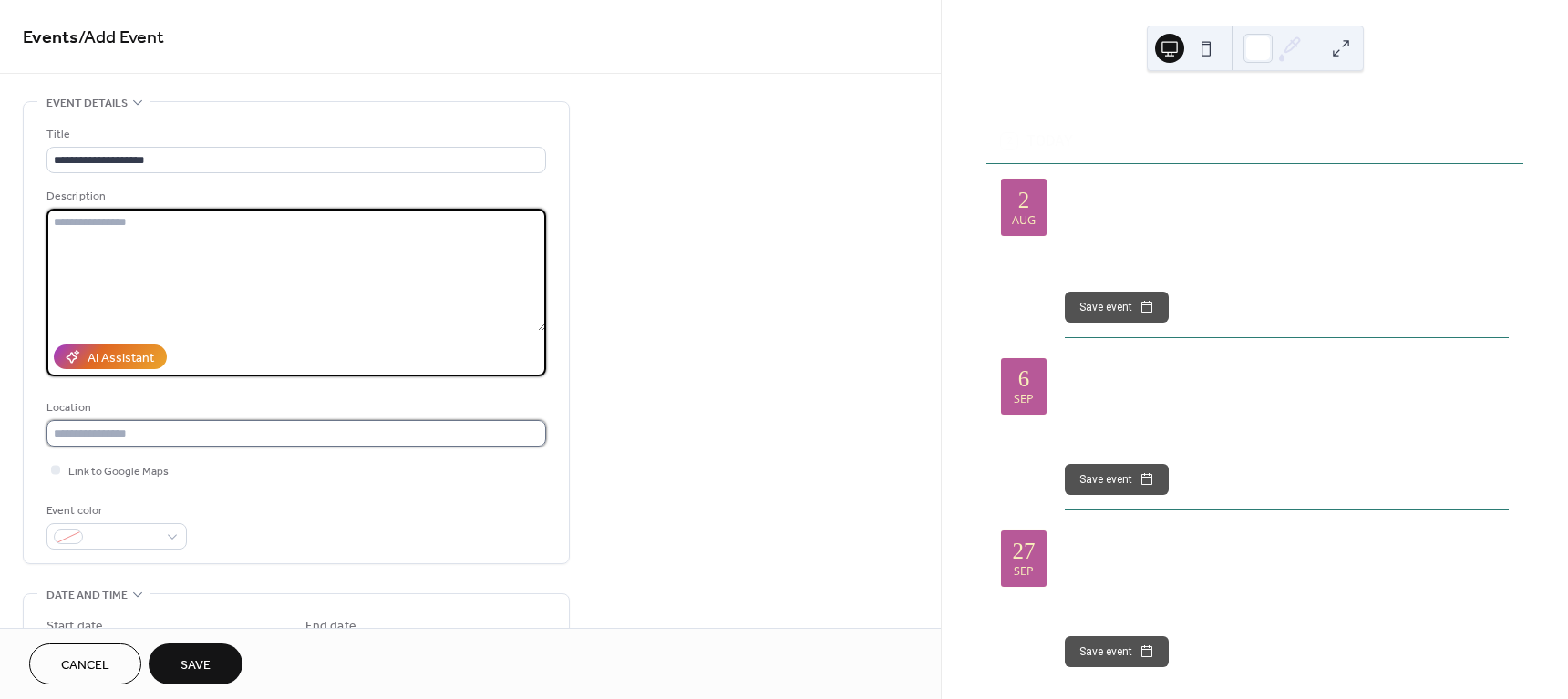 click at bounding box center (296, 433) 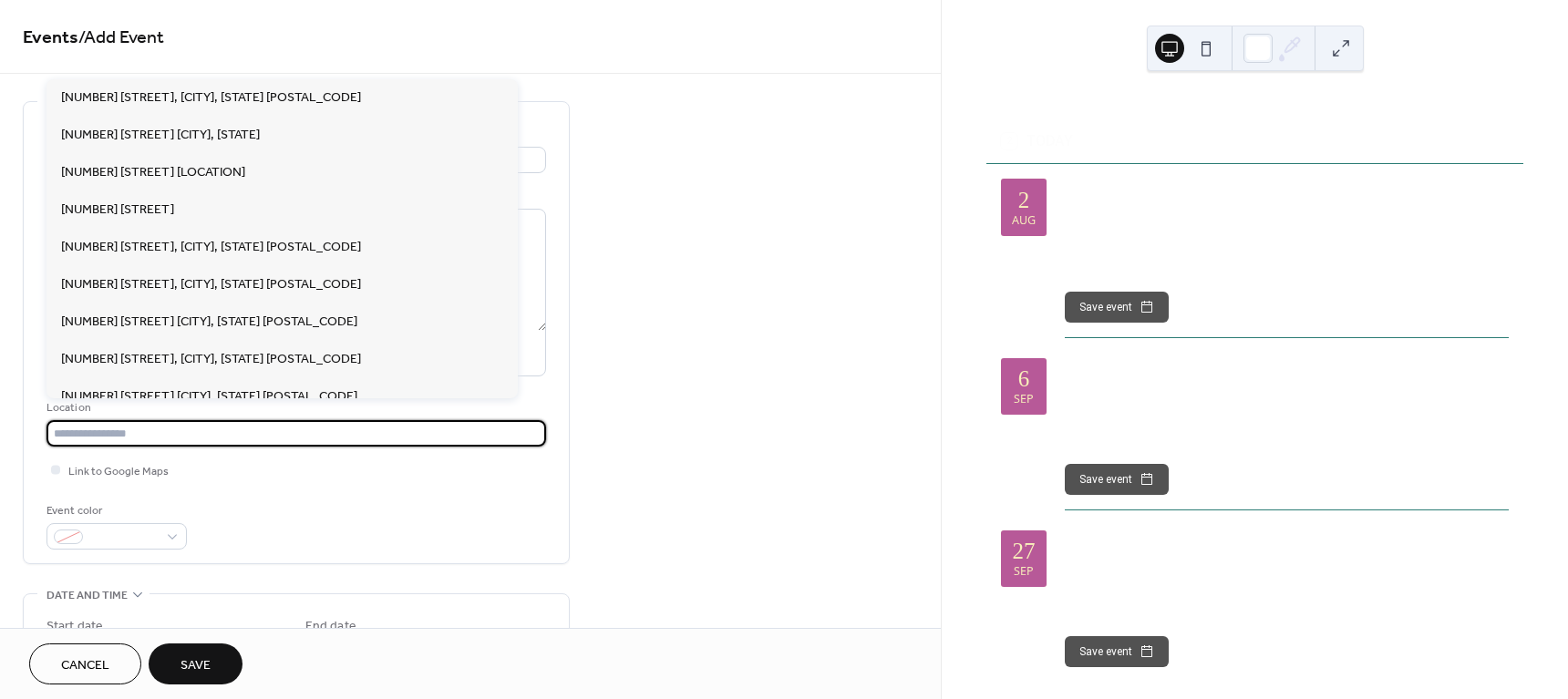 paste on "**********" 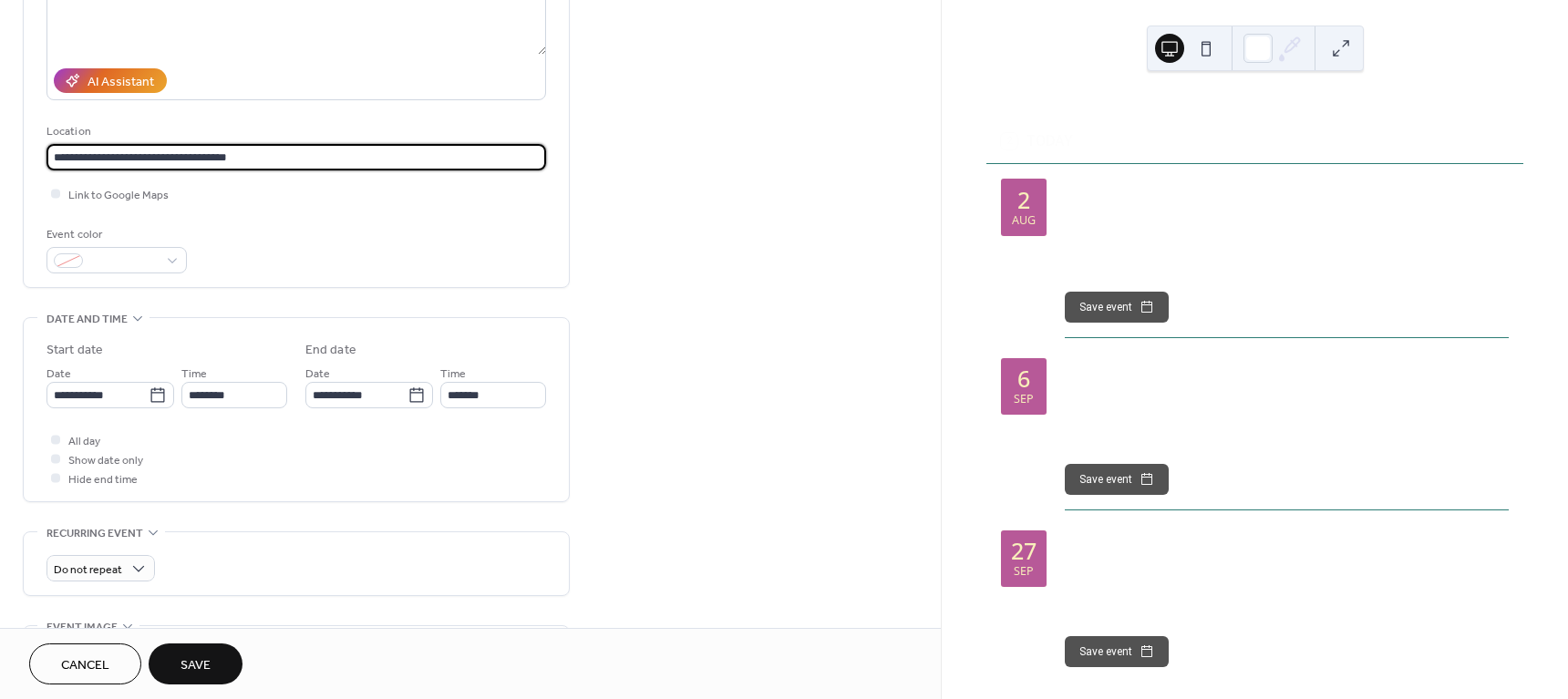 scroll, scrollTop: 285, scrollLeft: 0, axis: vertical 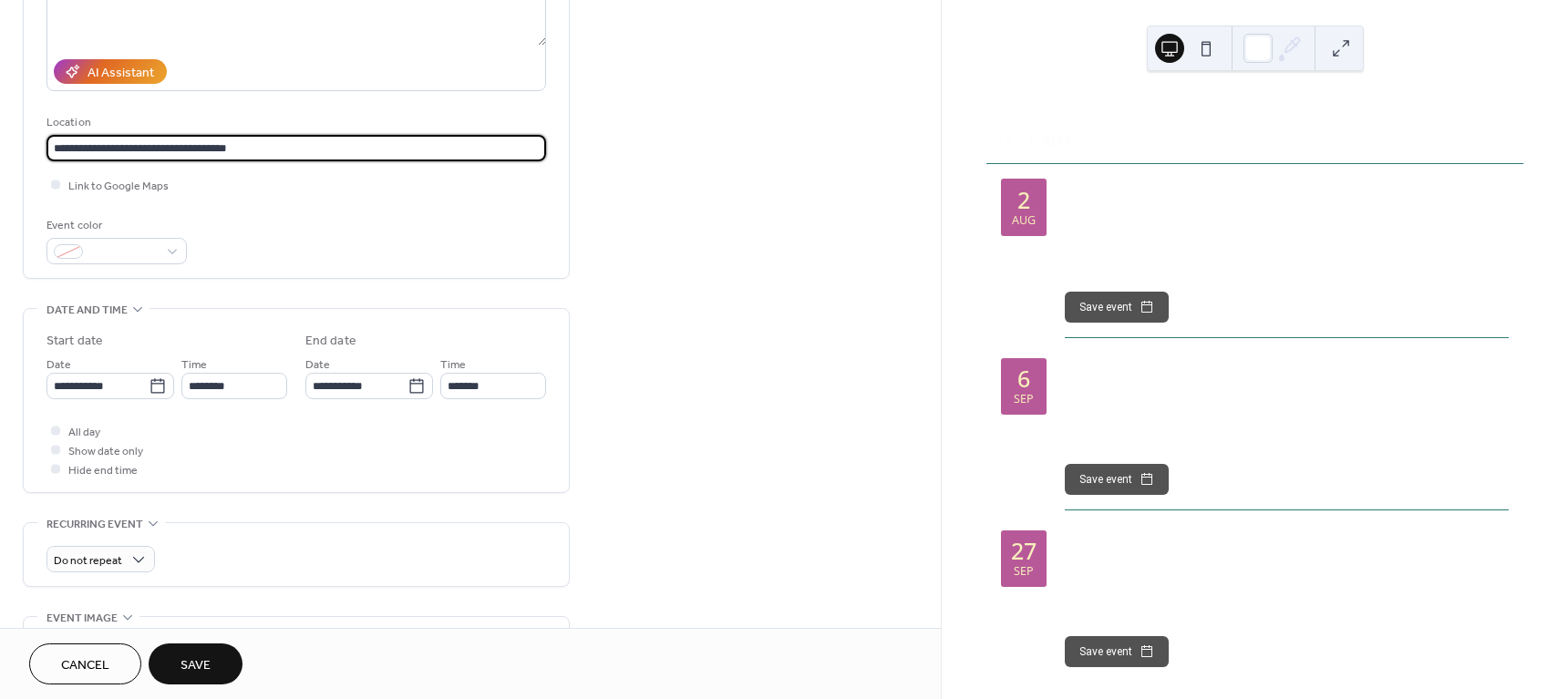 click on "**********" at bounding box center [296, 148] 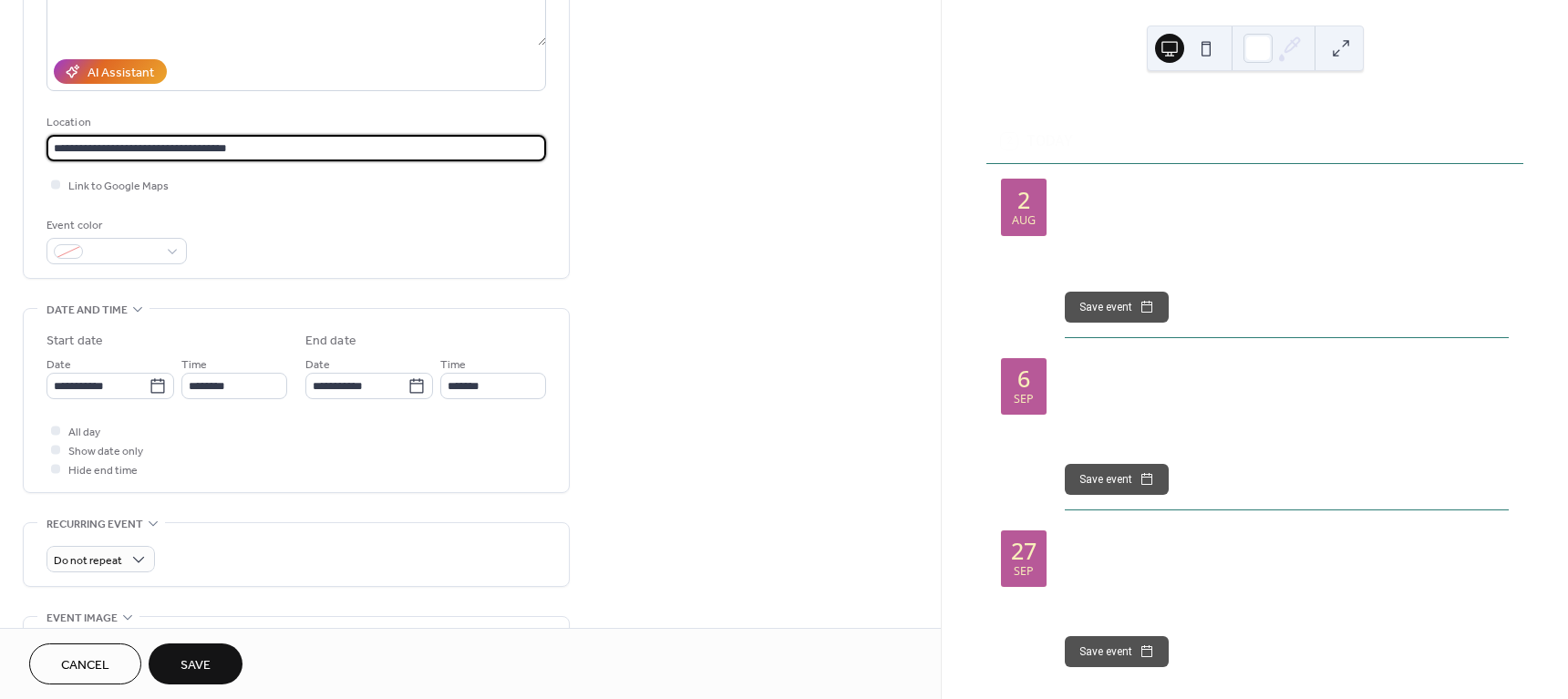 paste 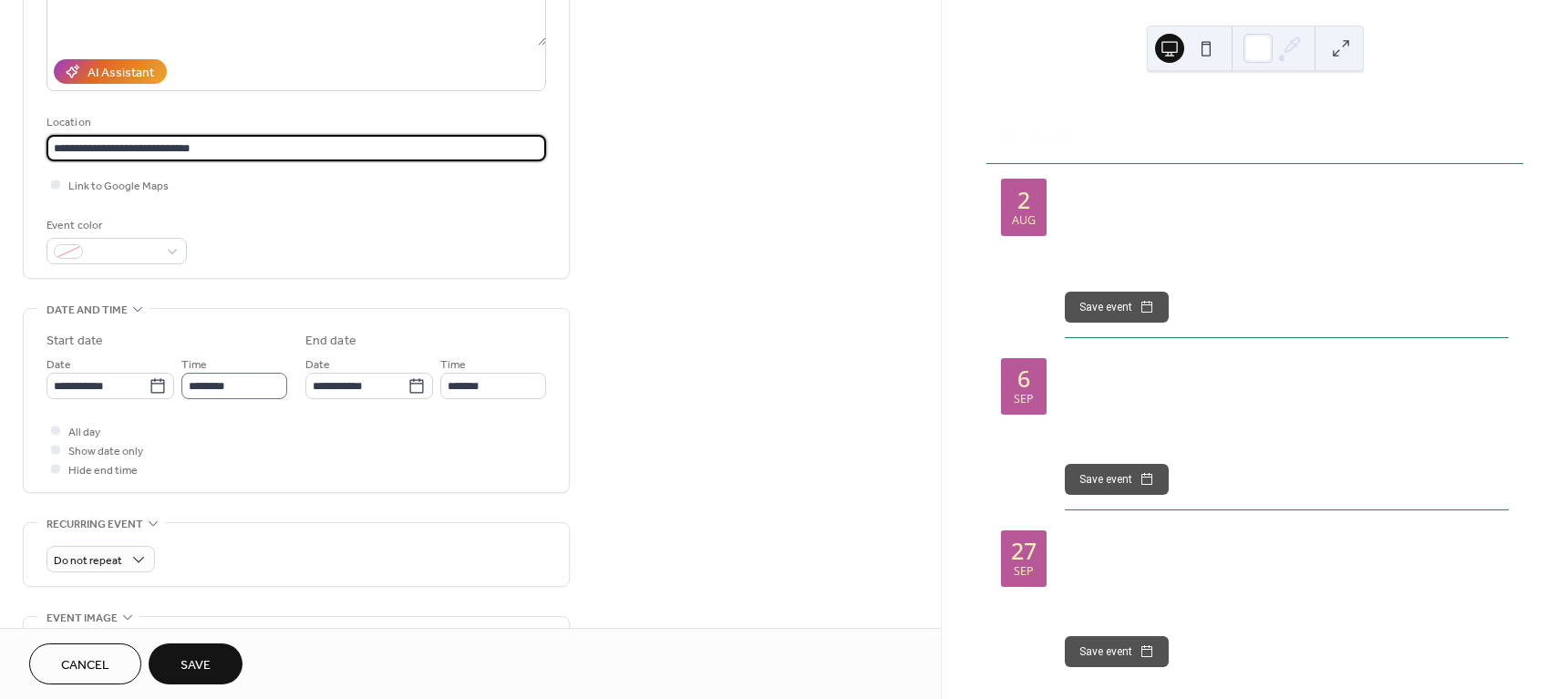 type on "**********" 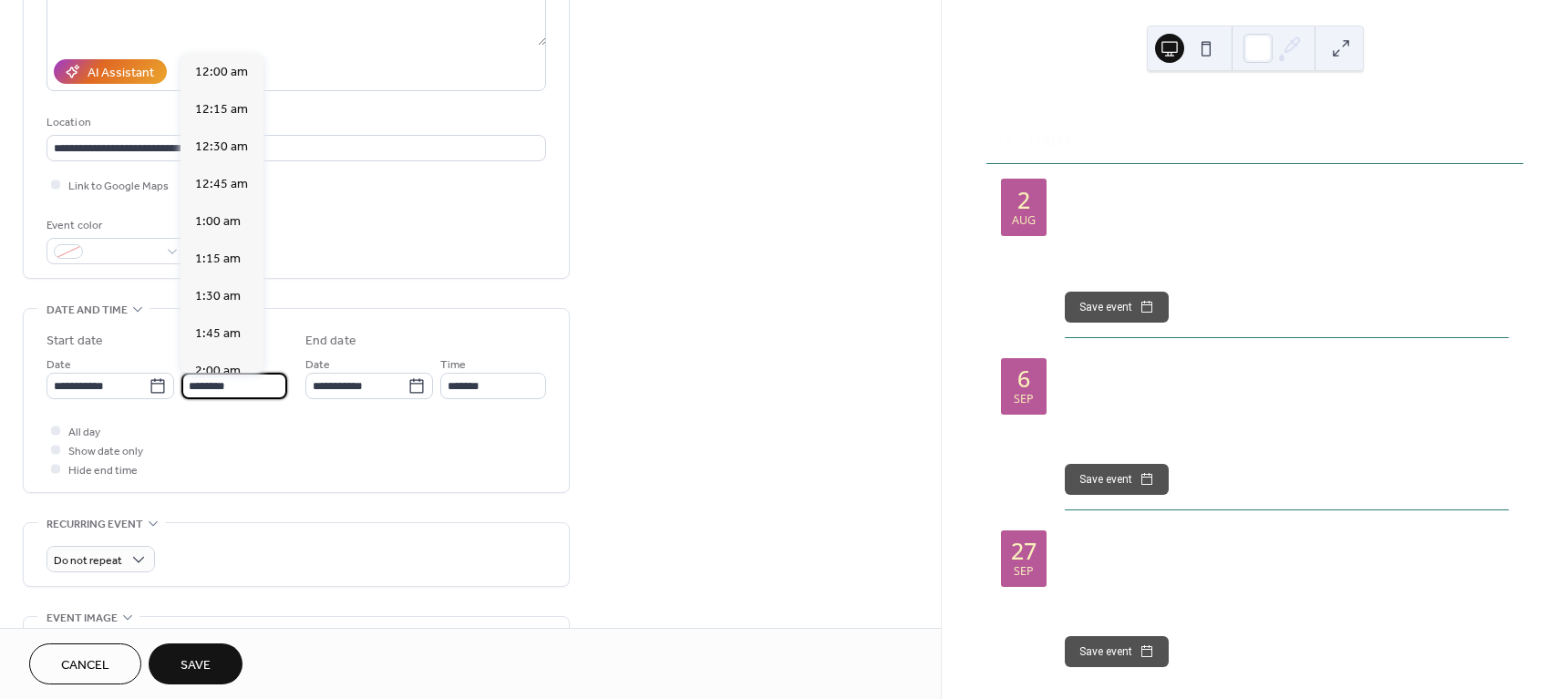 click on "********" at bounding box center [234, 385] 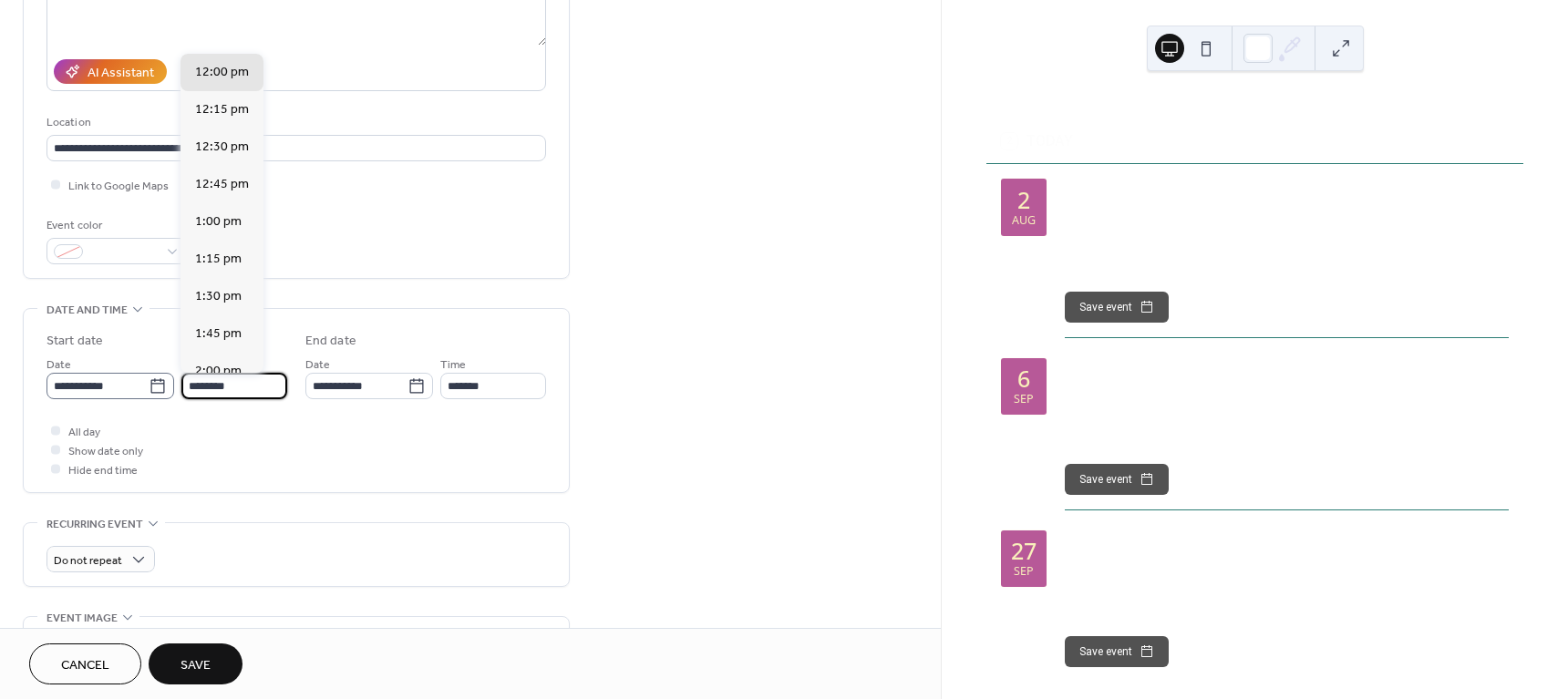 drag, startPoint x: 251, startPoint y: 388, endPoint x: 172, endPoint y: 384, distance: 79.101201 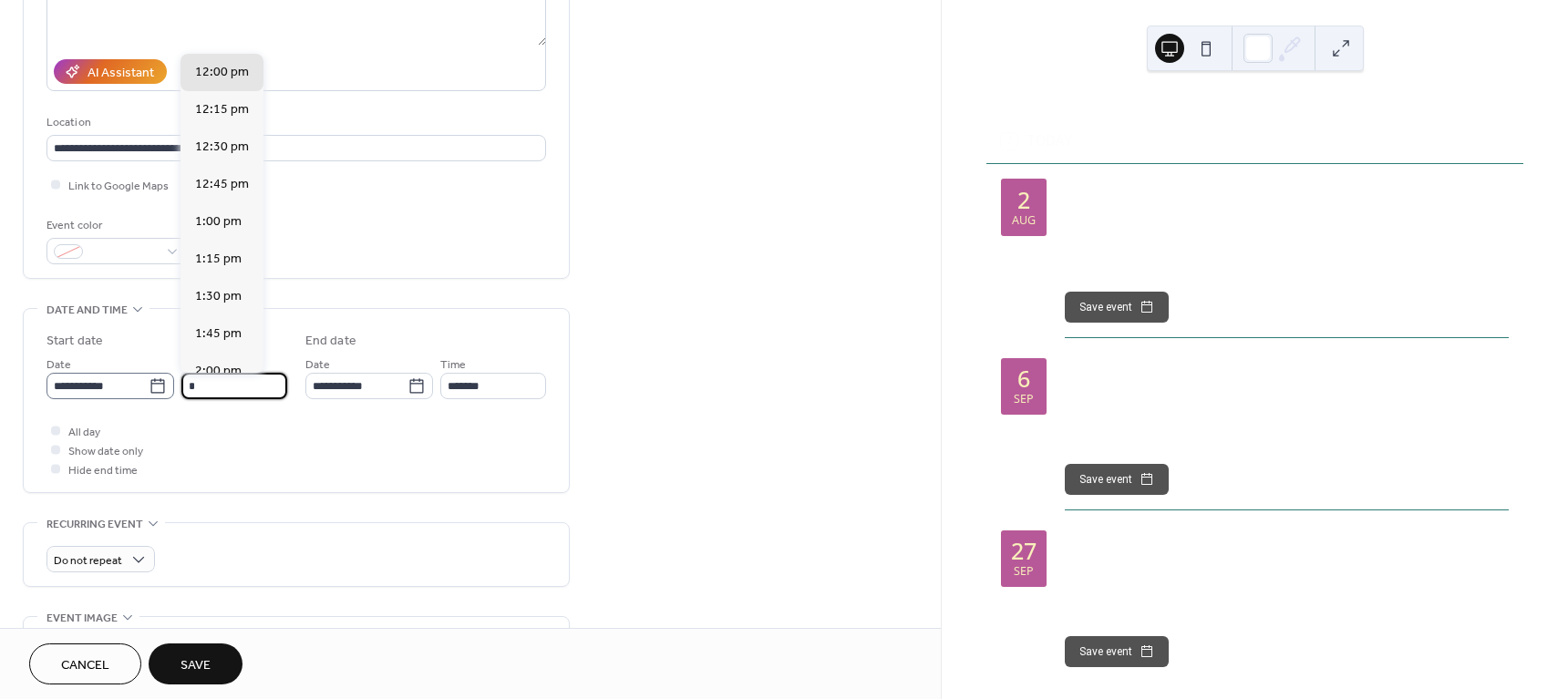 scroll, scrollTop: 598, scrollLeft: 0, axis: vertical 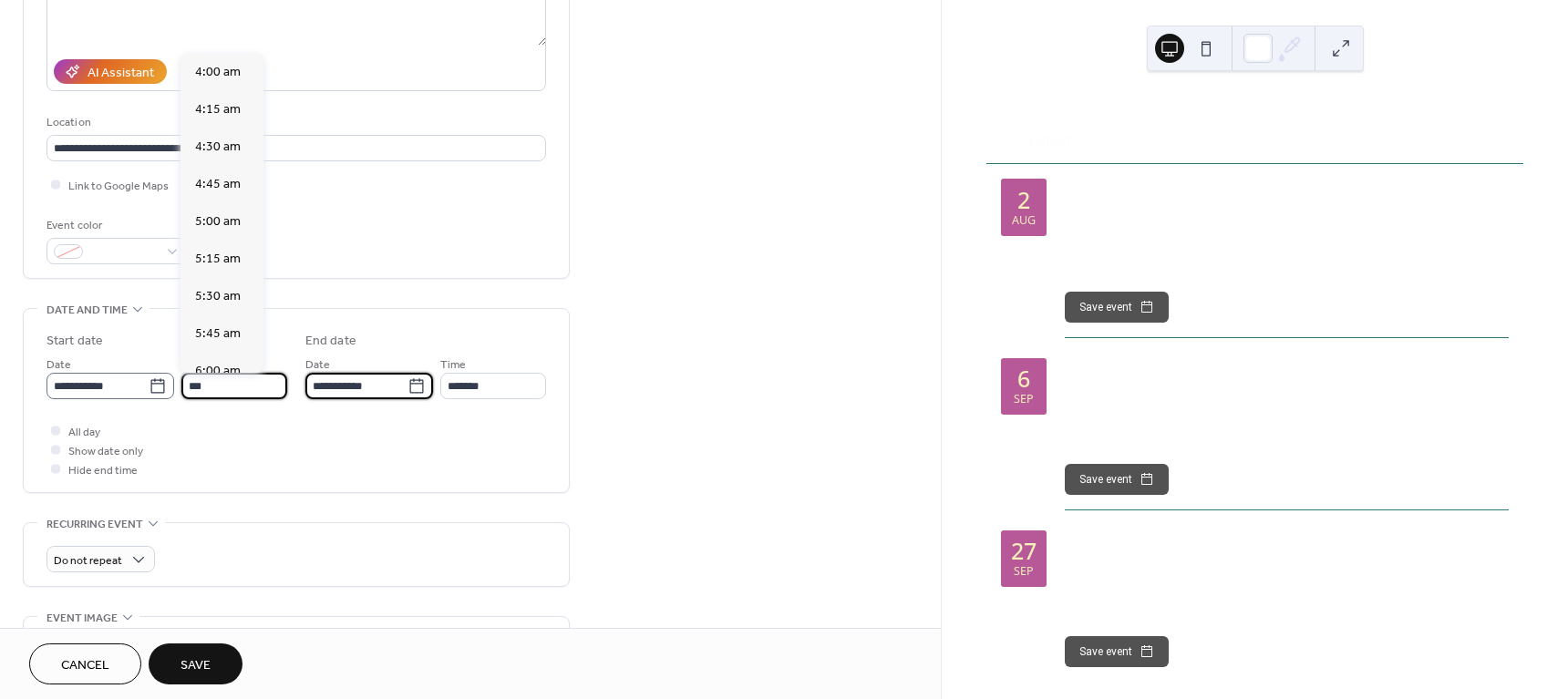 type on "*******" 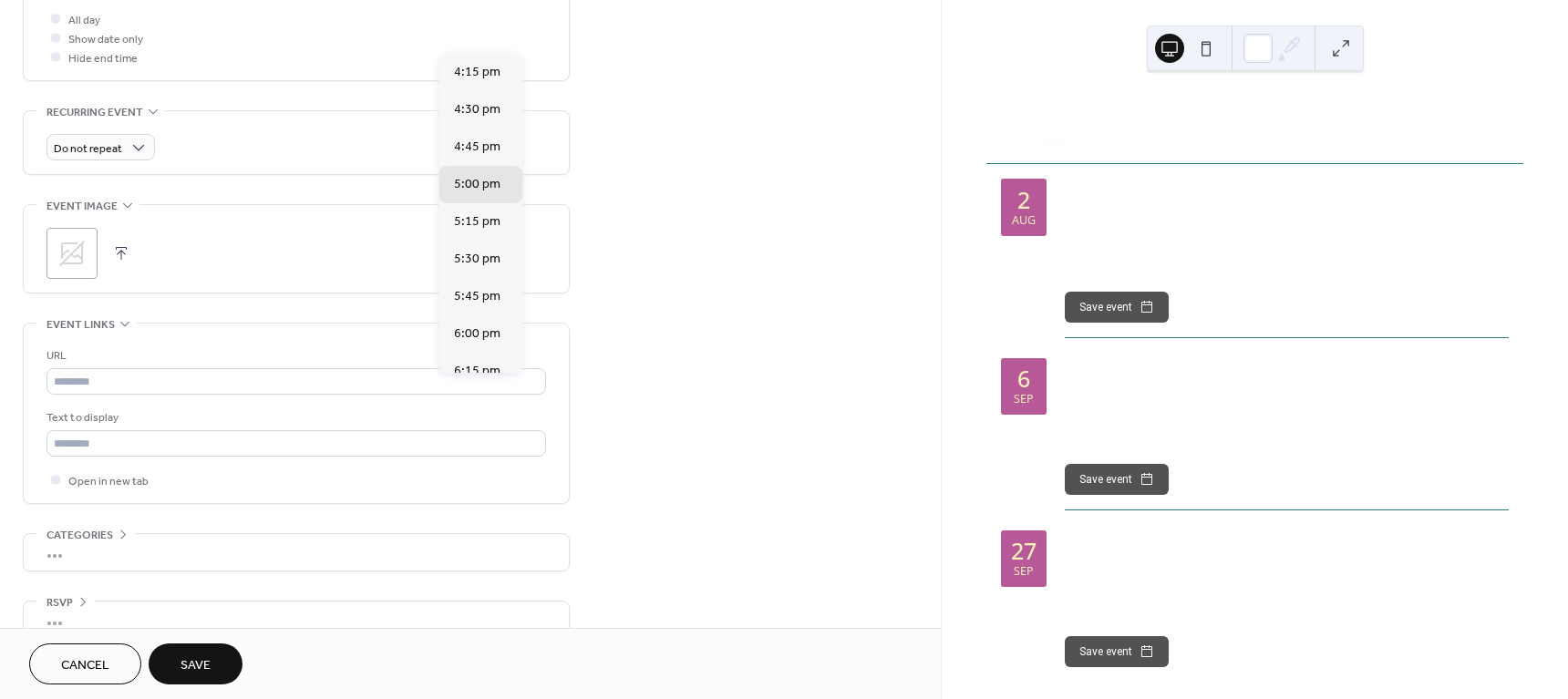 scroll, scrollTop: 716, scrollLeft: 0, axis: vertical 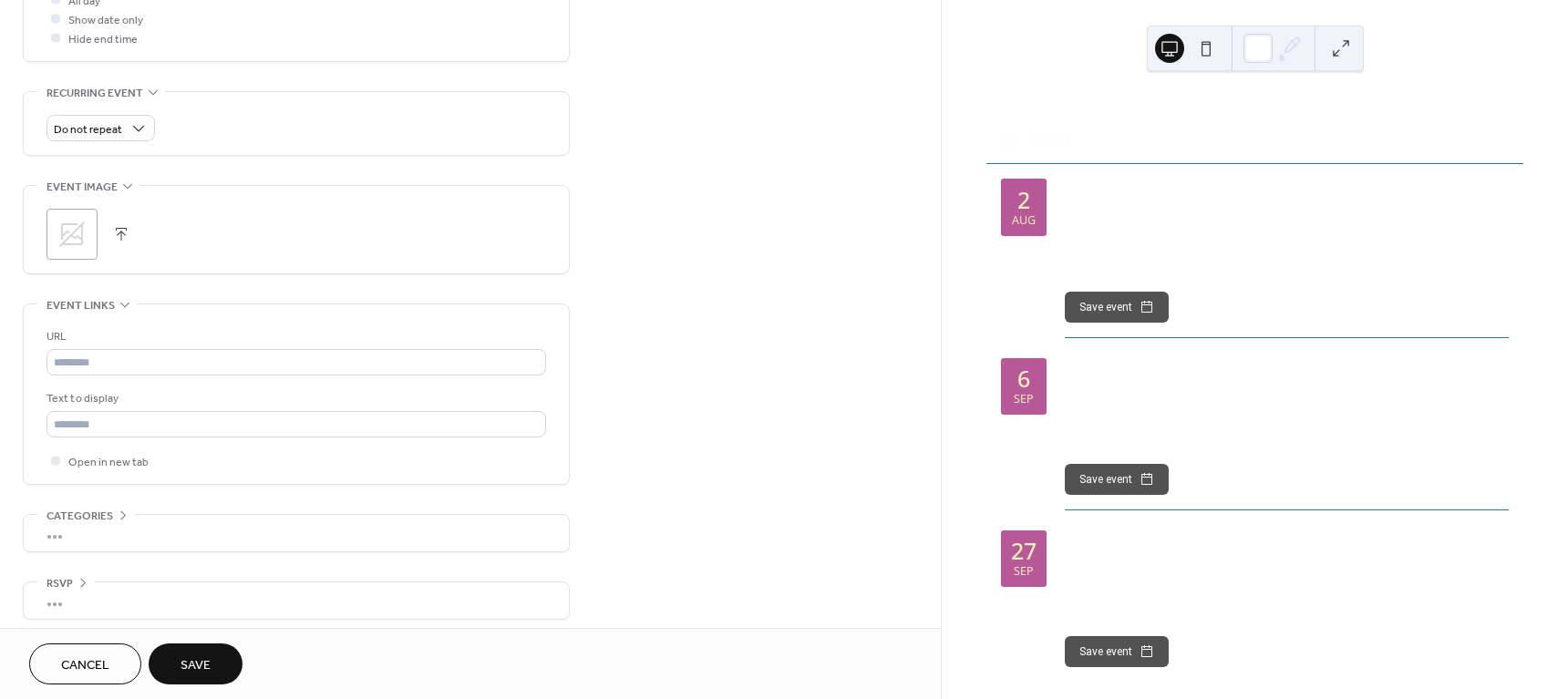 click on "Save" at bounding box center [195, 665] 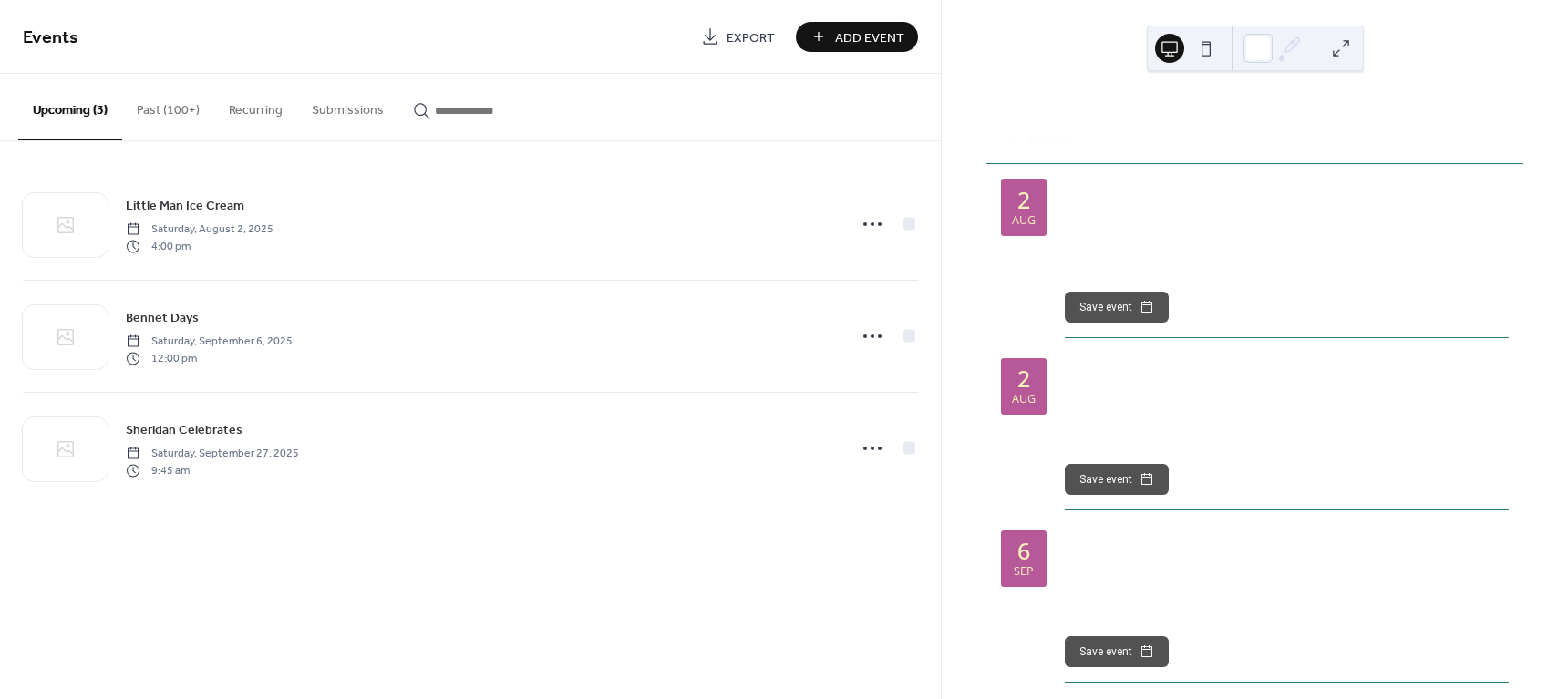 click on "Add Event" at bounding box center (870, 37) 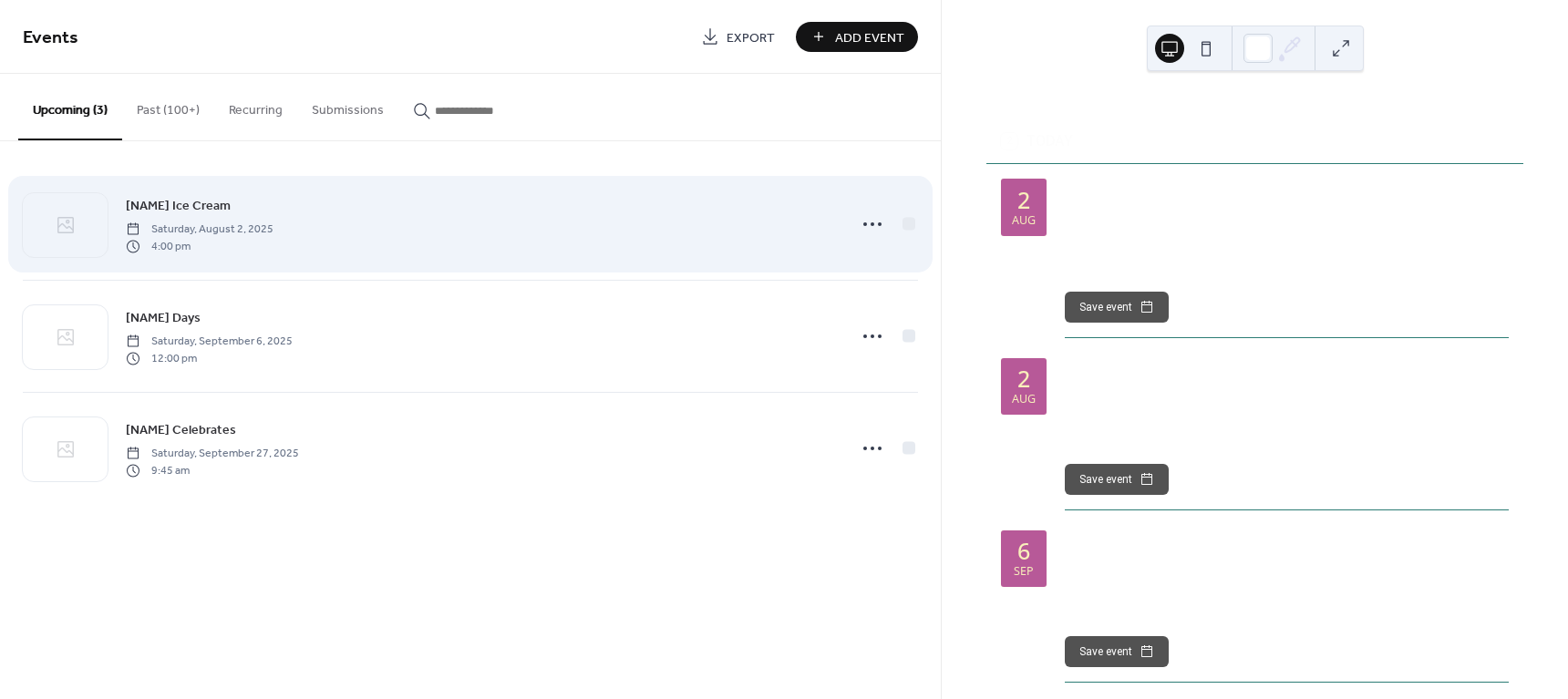 scroll, scrollTop: 0, scrollLeft: 0, axis: both 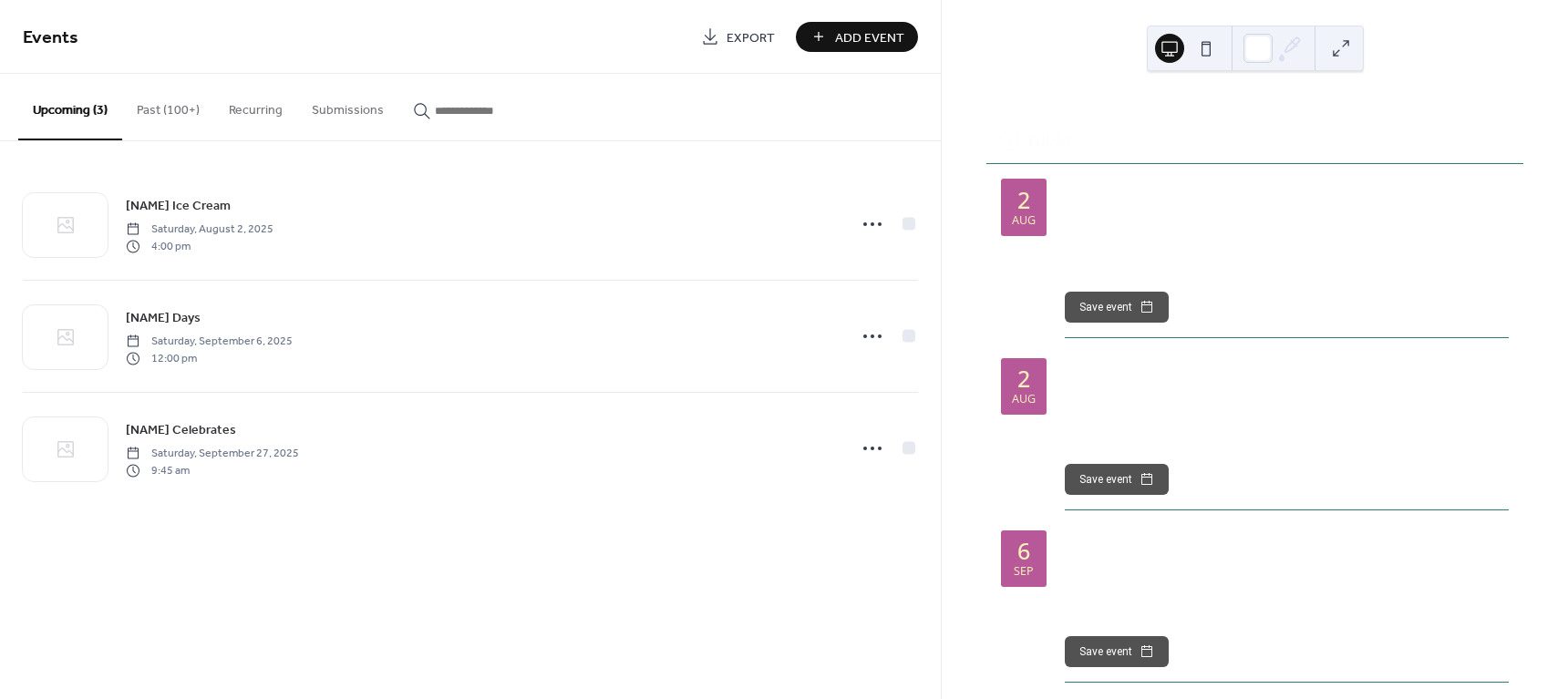 click on "[NAME] Ice Cream" at bounding box center (178, 206) 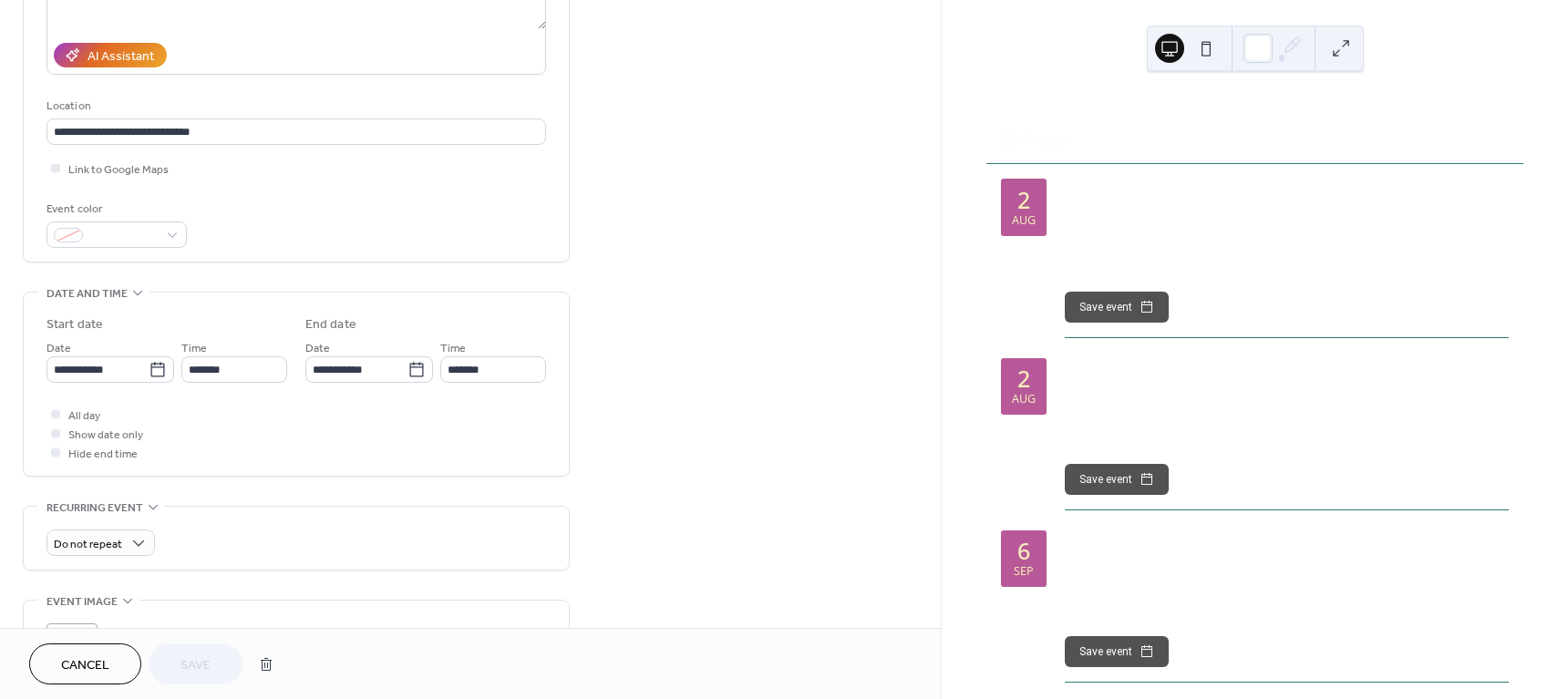 scroll, scrollTop: 357, scrollLeft: 0, axis: vertical 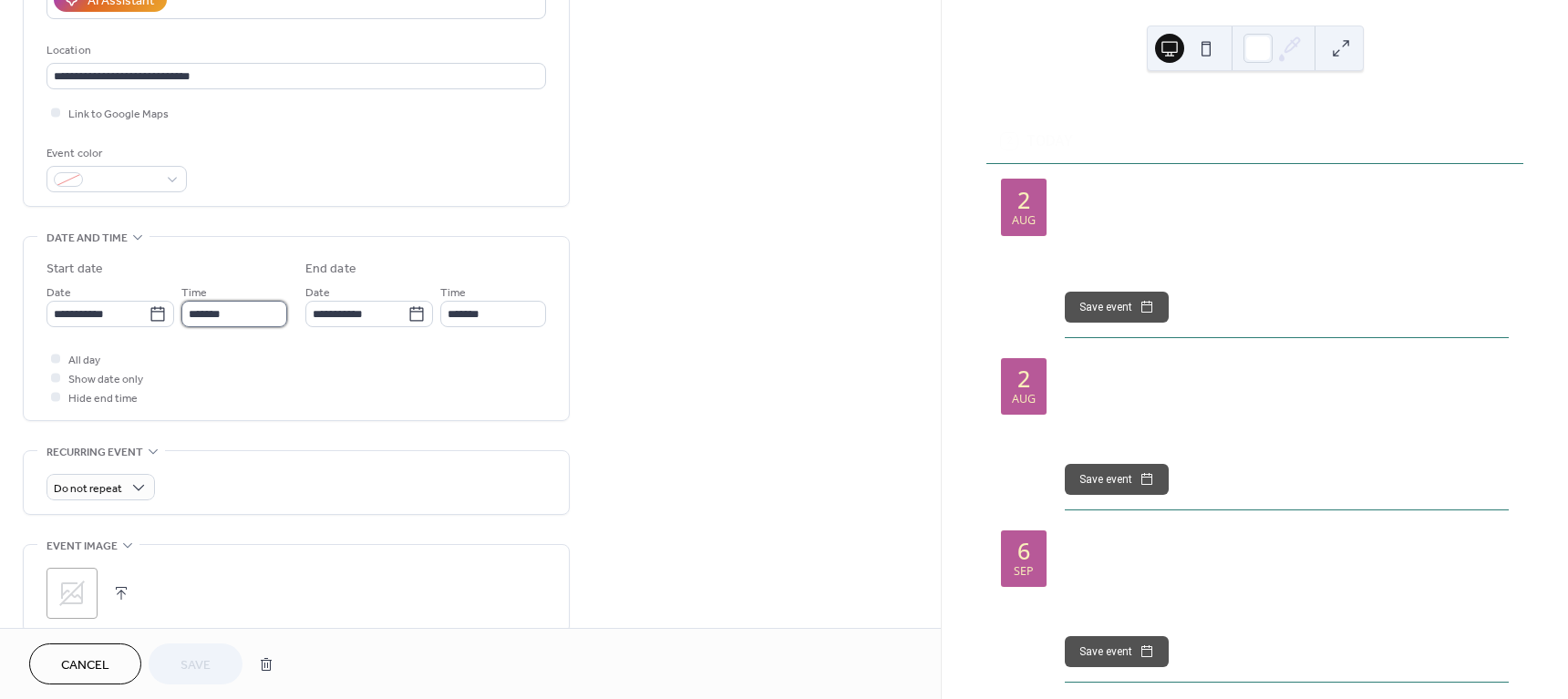 click on "*******" at bounding box center (234, 314) 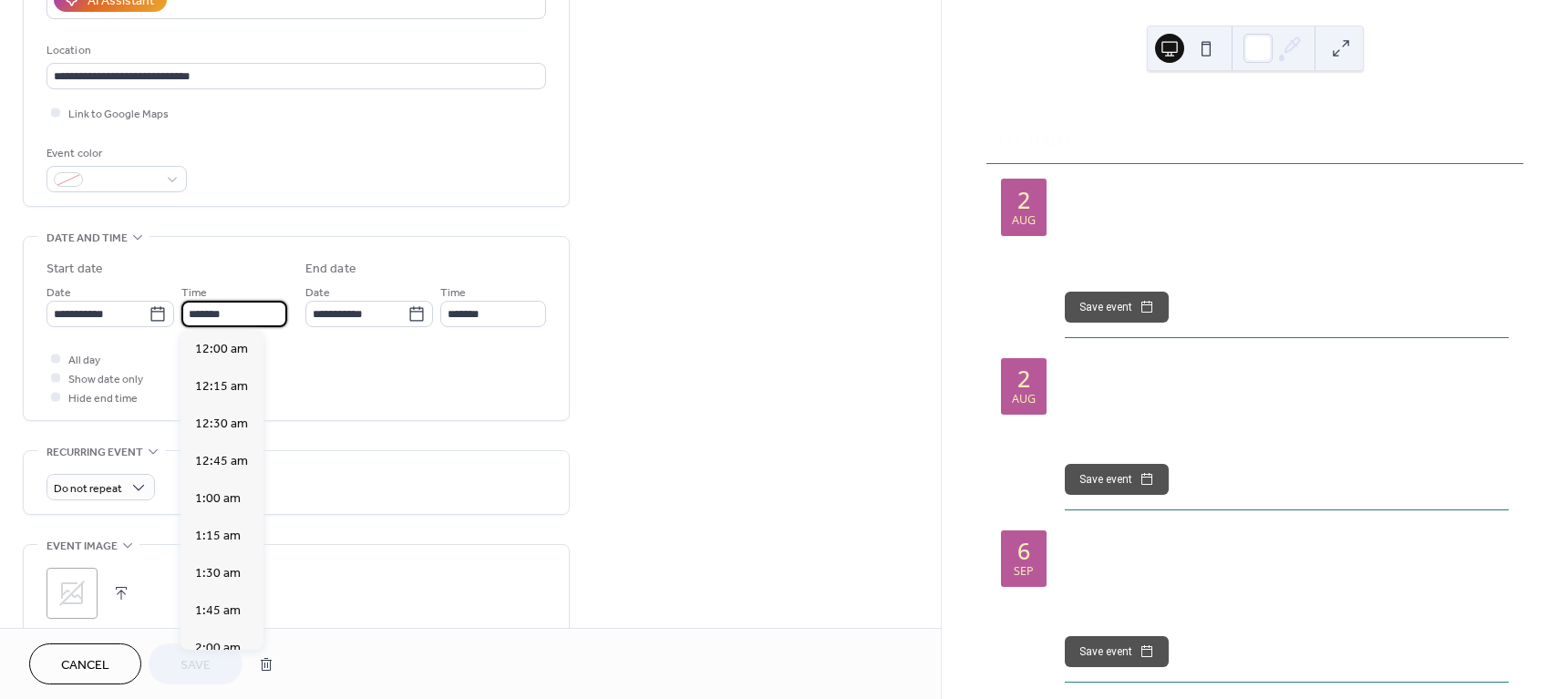 scroll, scrollTop: 2391, scrollLeft: 0, axis: vertical 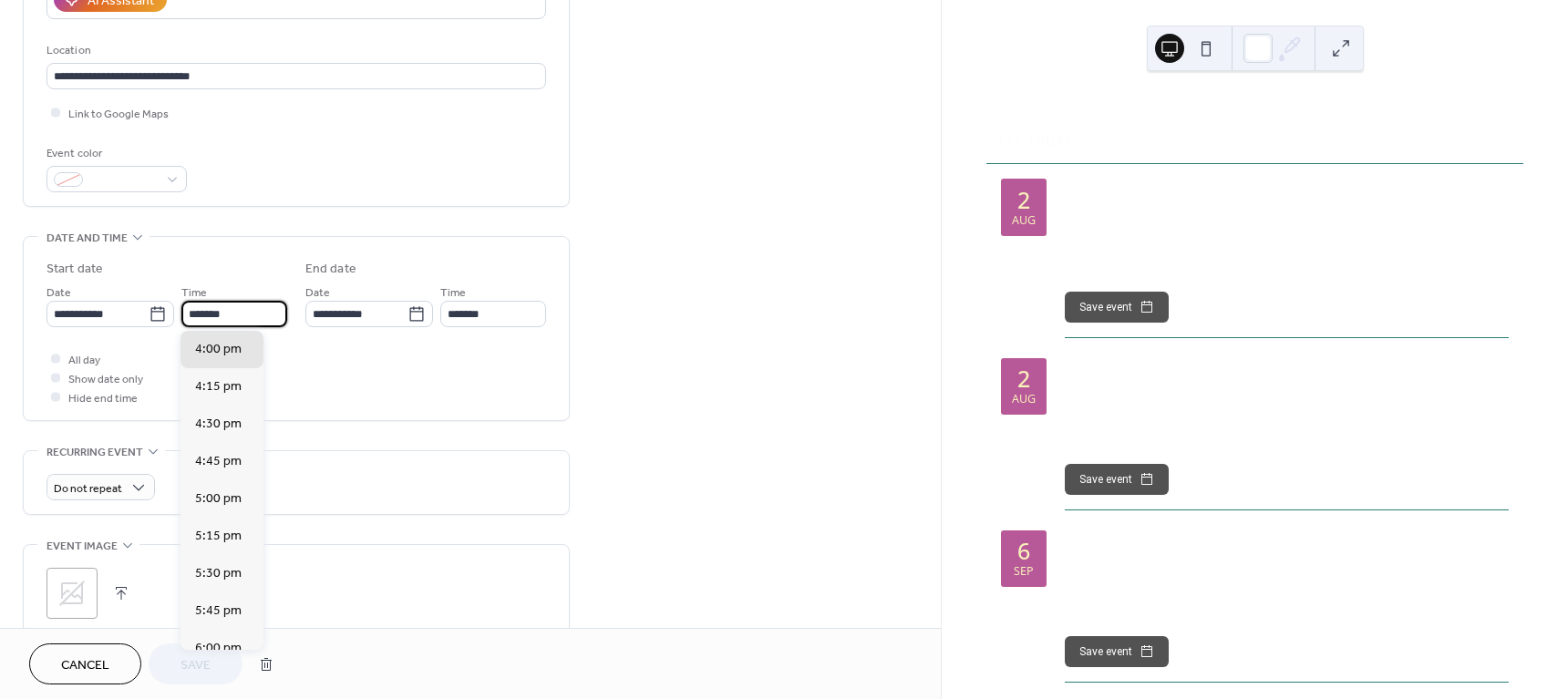 click on "**********" at bounding box center (110, 304) 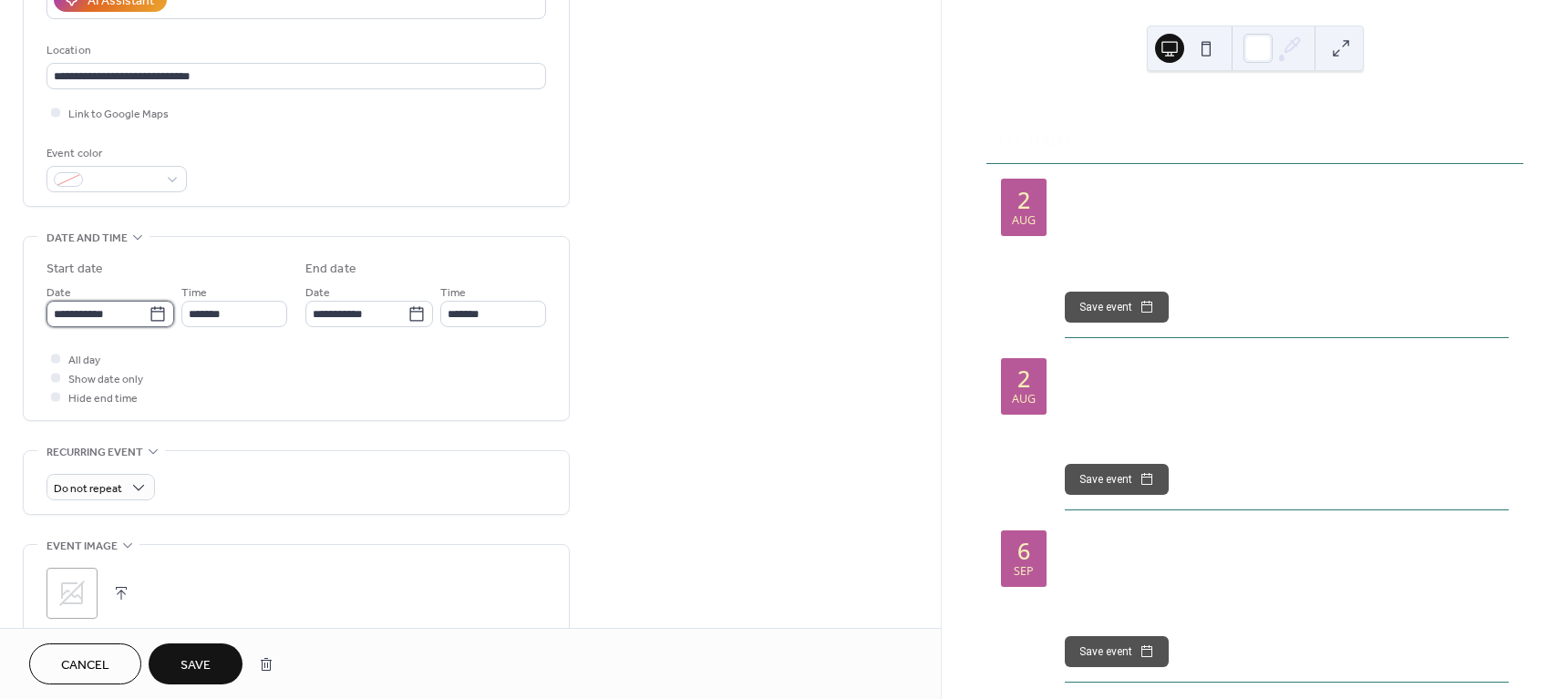 click on "**********" at bounding box center [98, 314] 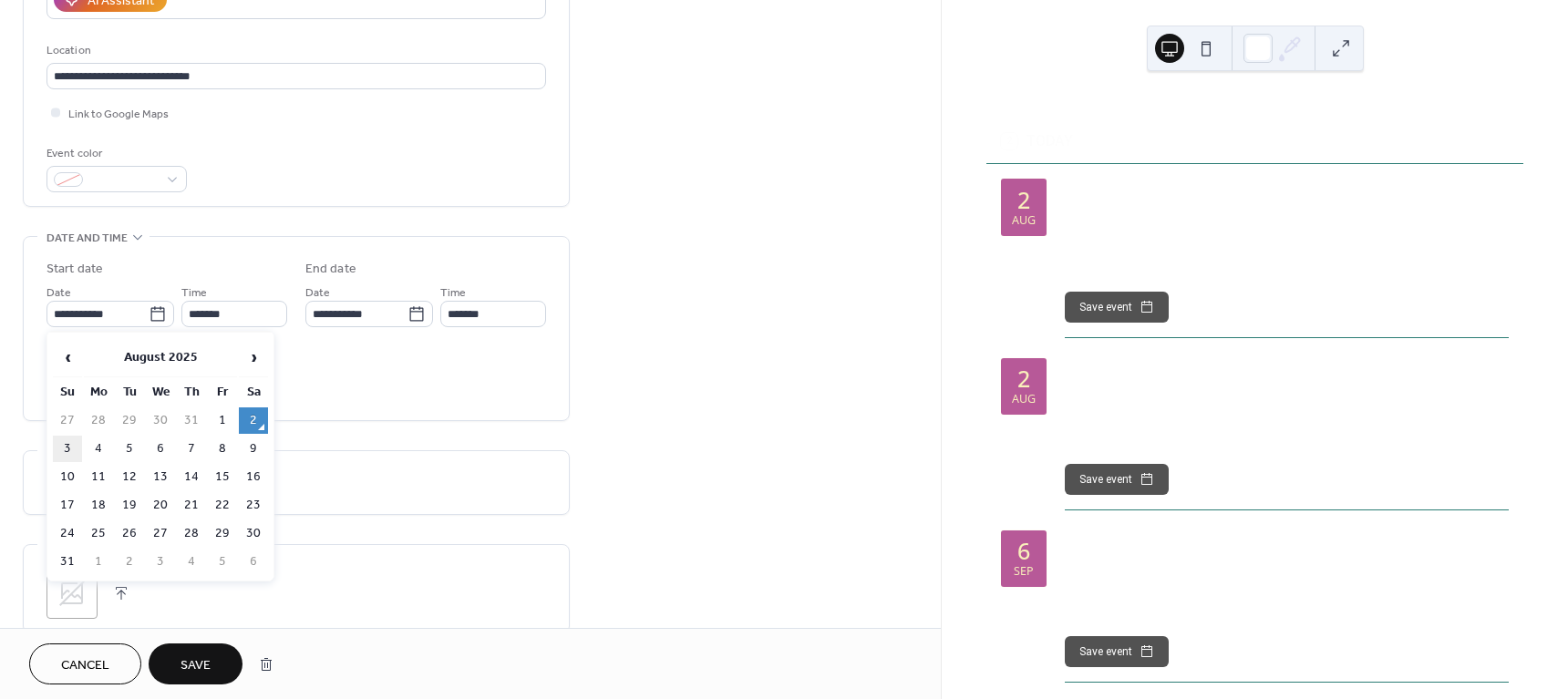 click on "3" at bounding box center (67, 448) 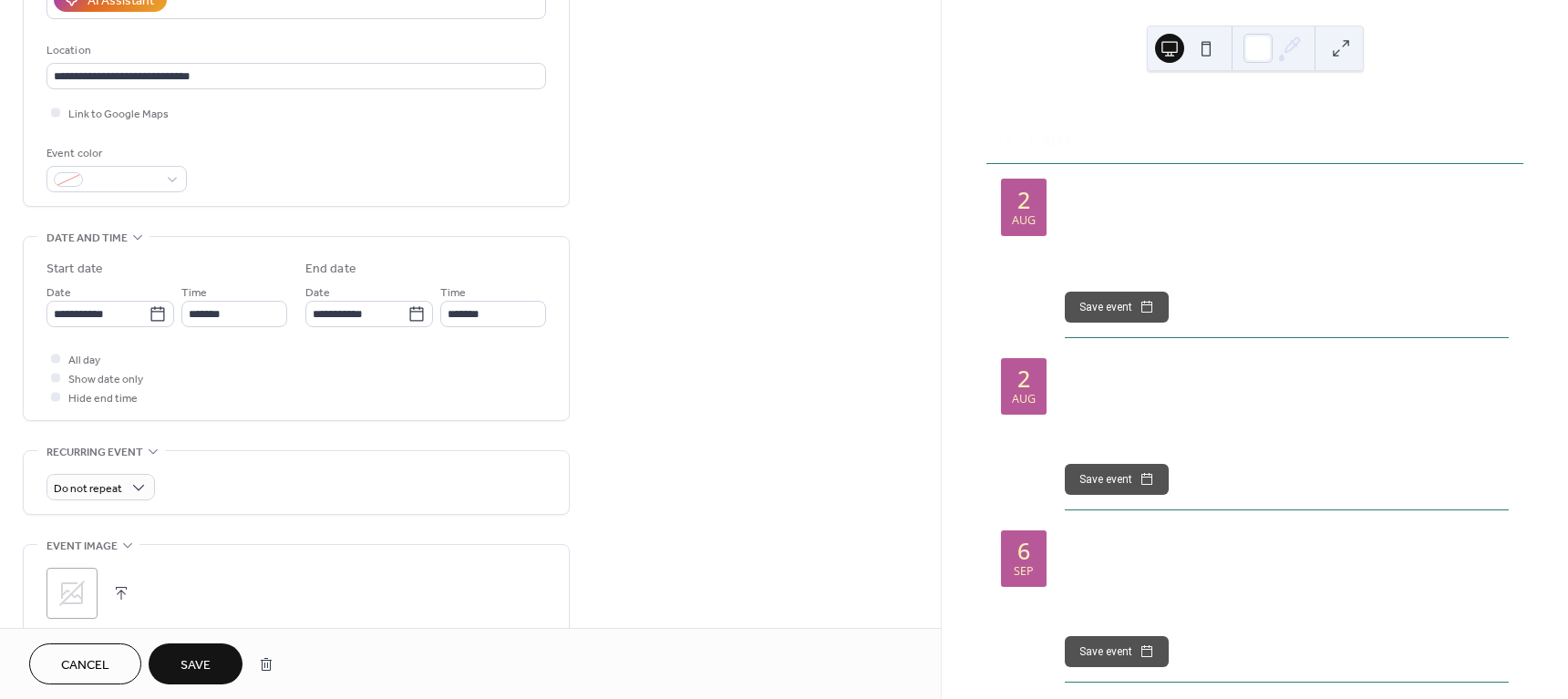 click on "Save" at bounding box center [195, 665] 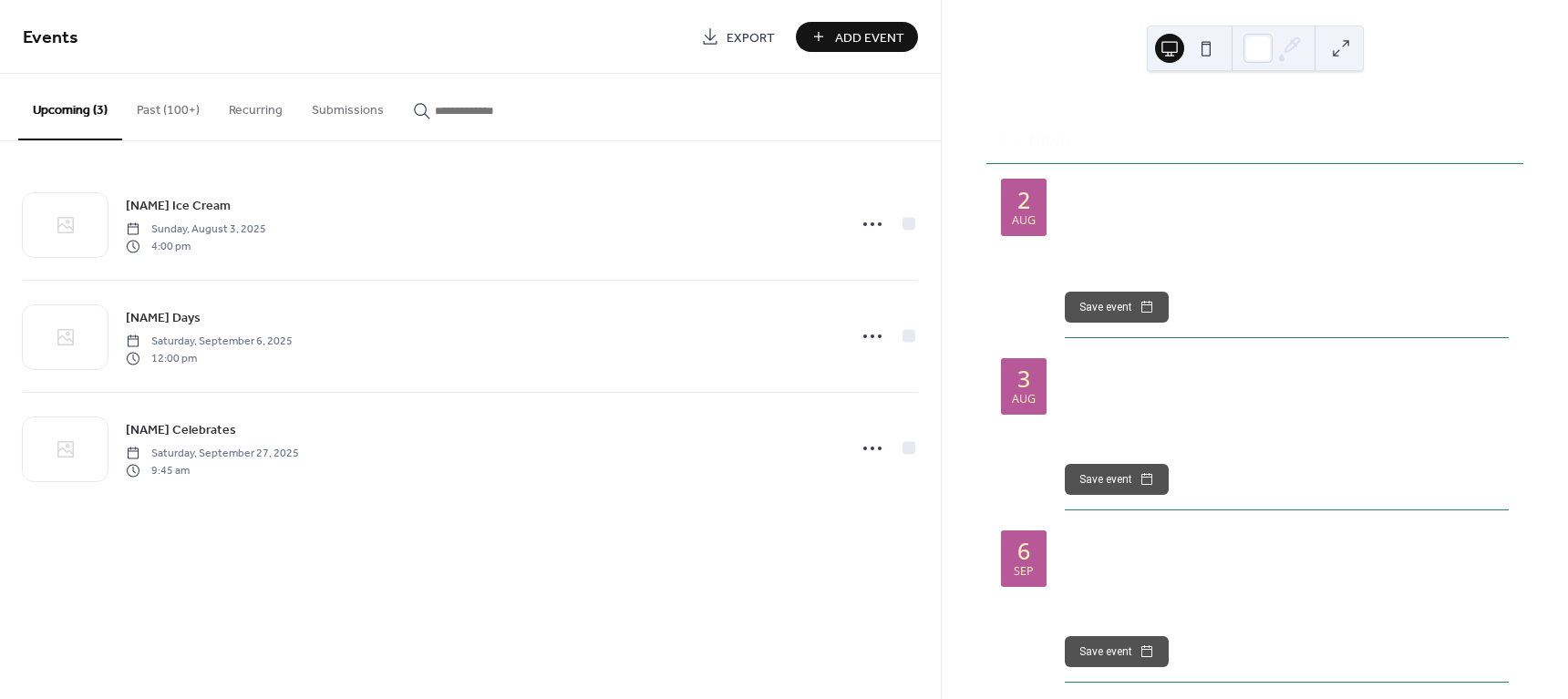 click on "Add Event" at bounding box center (870, 37) 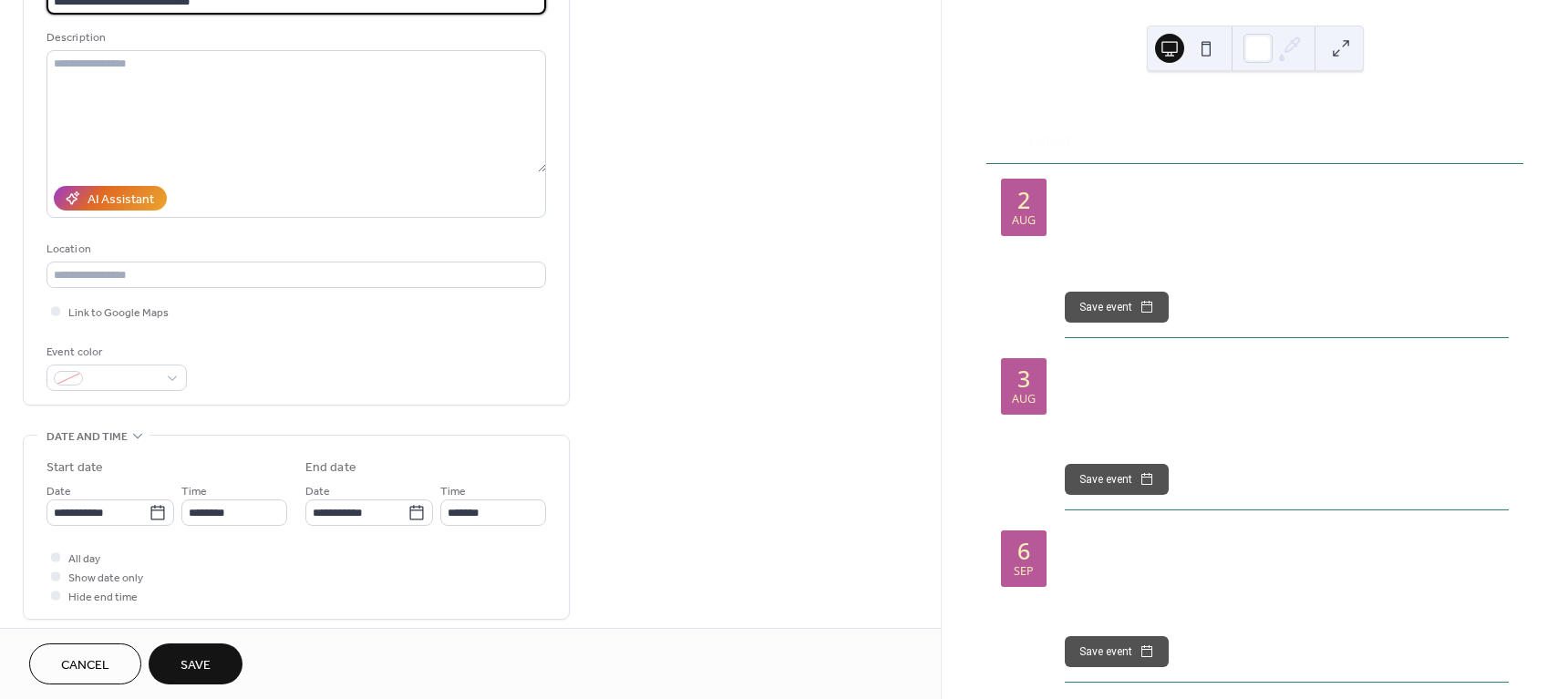 scroll, scrollTop: 169, scrollLeft: 0, axis: vertical 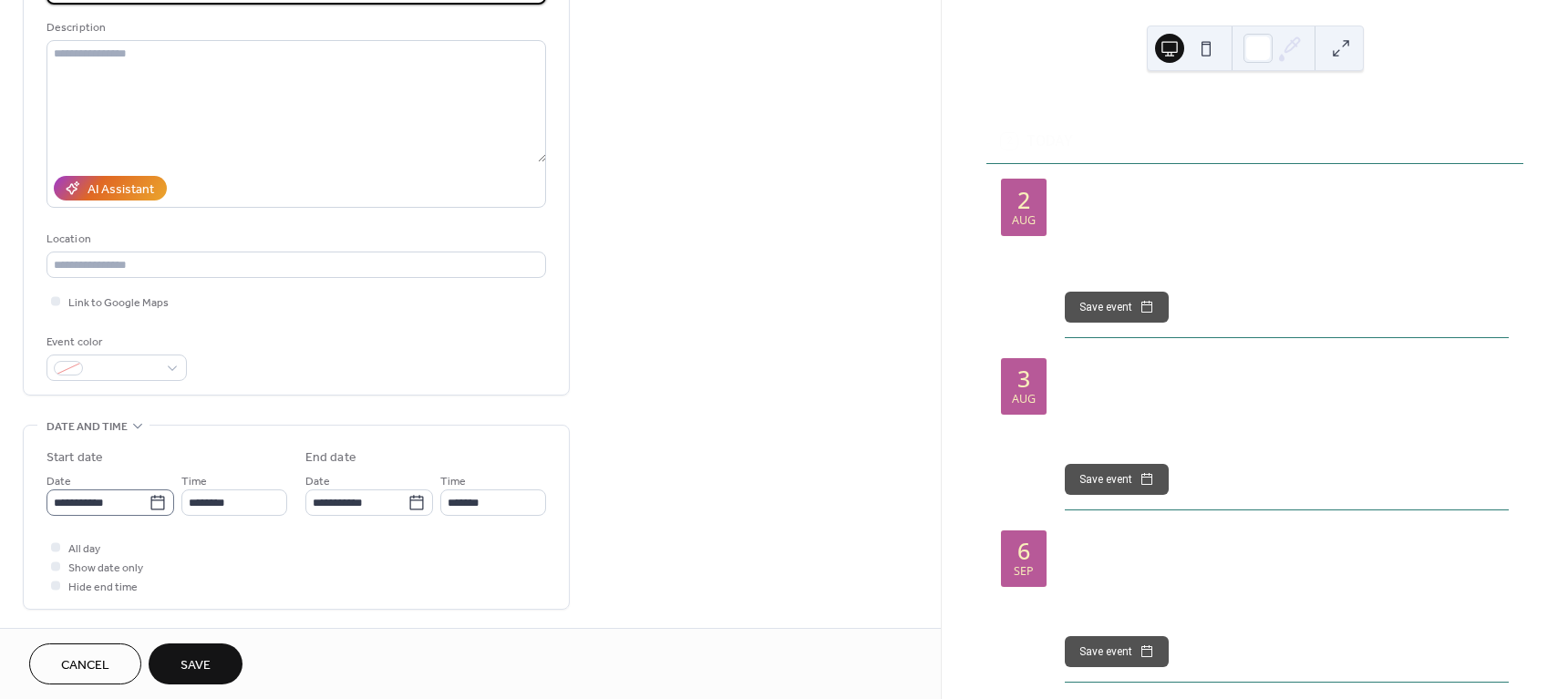 type on "**********" 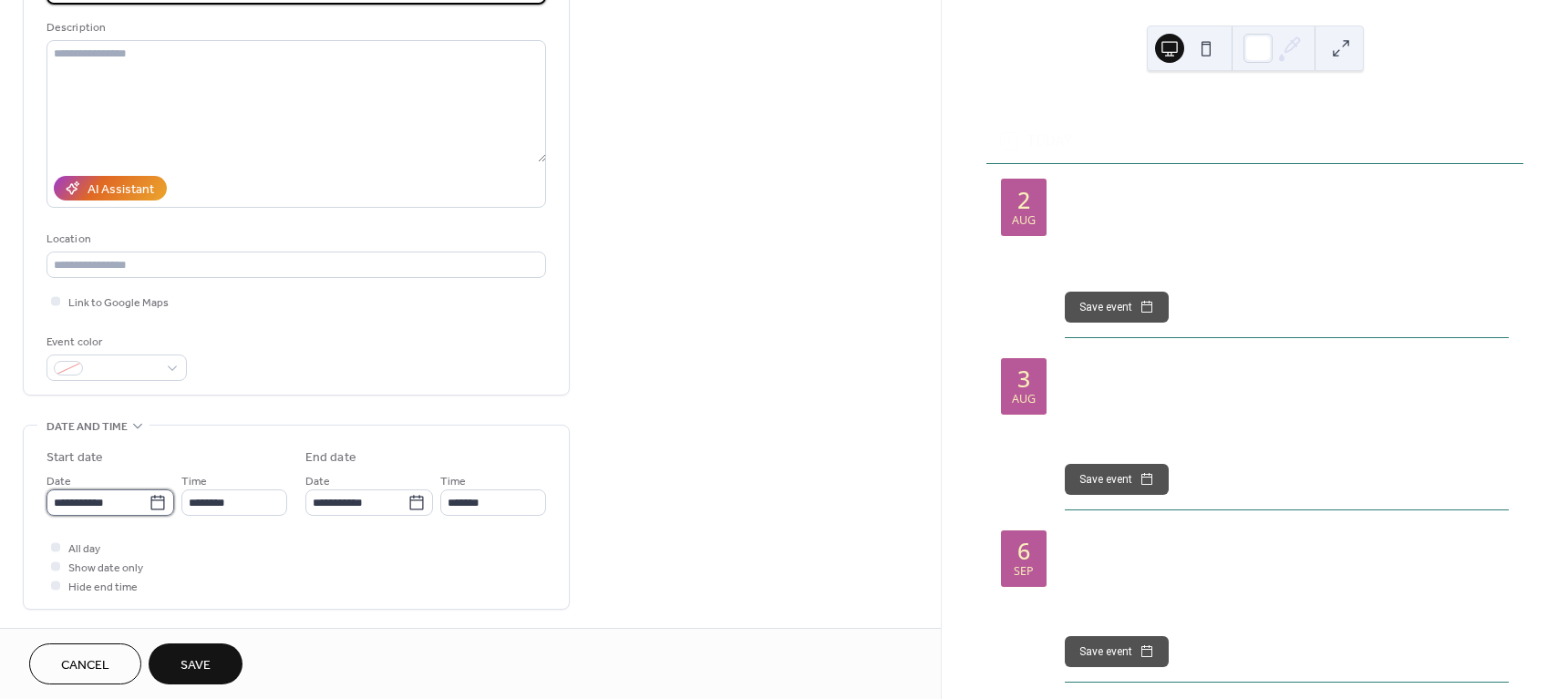 click on "**********" at bounding box center [98, 502] 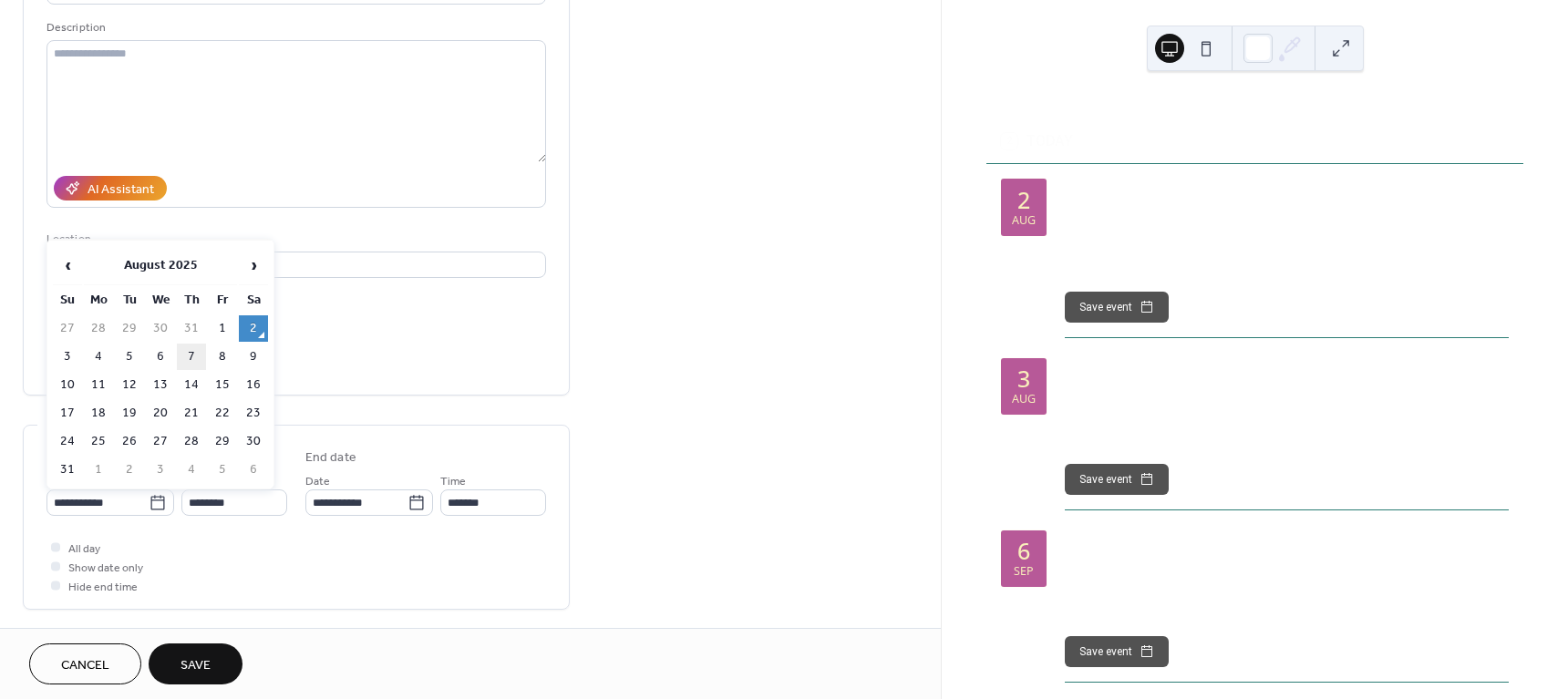 click on "7" at bounding box center [191, 356] 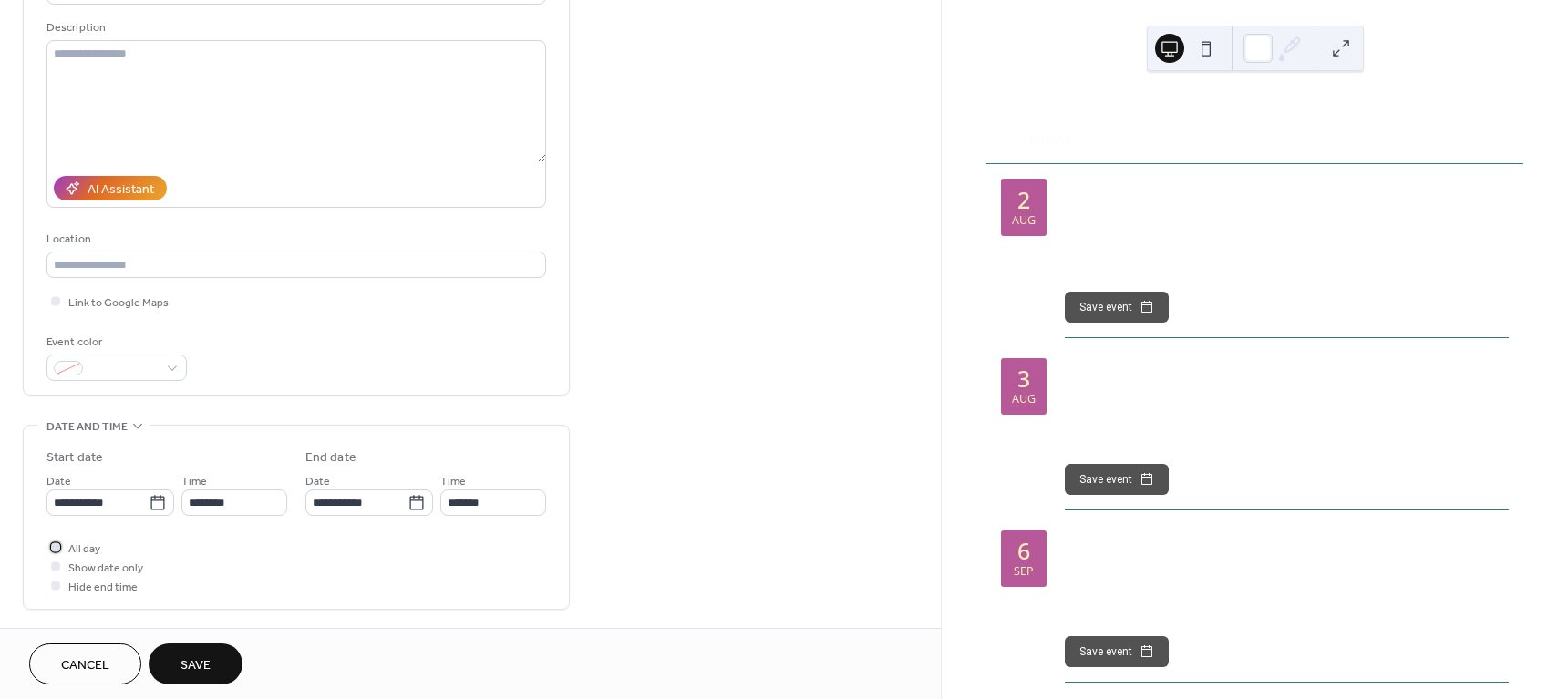 click at bounding box center (56, 547) 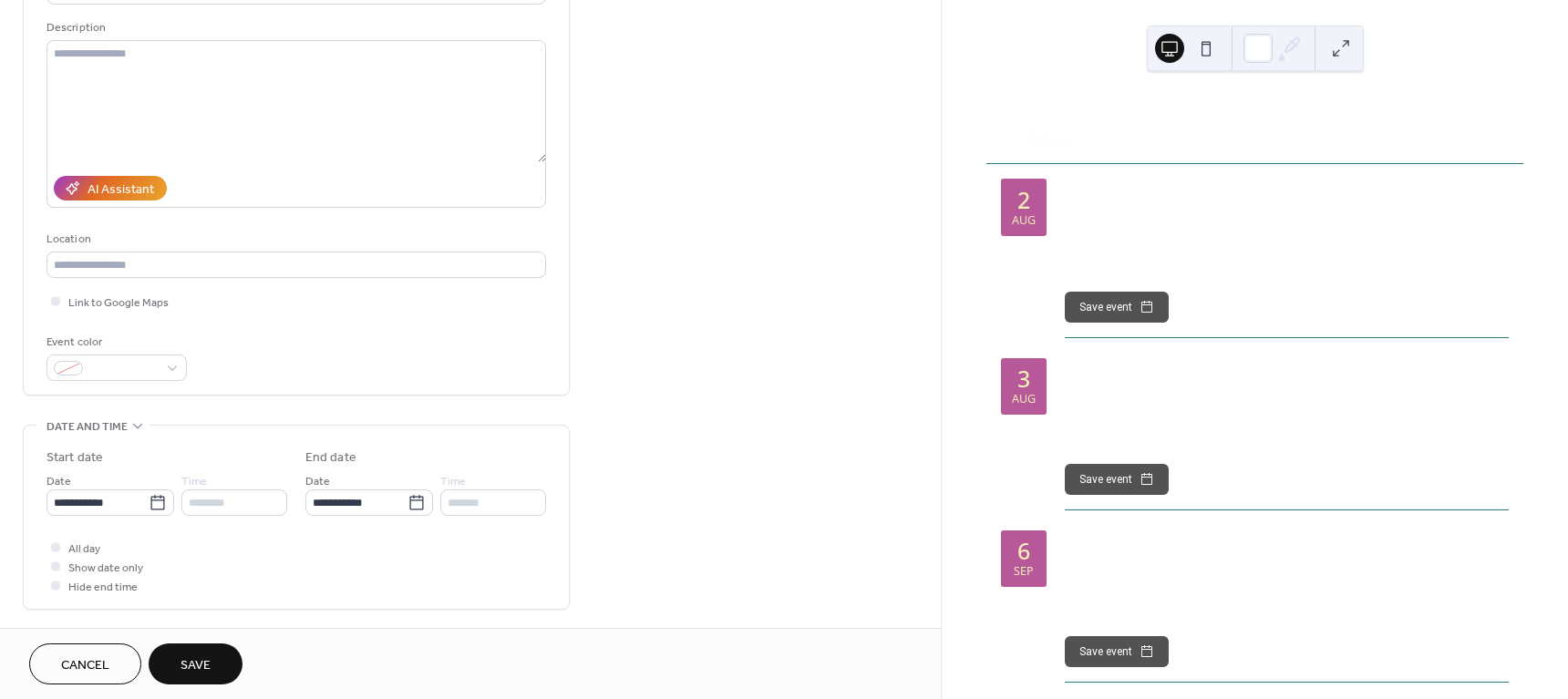 click on "Save" at bounding box center [195, 663] 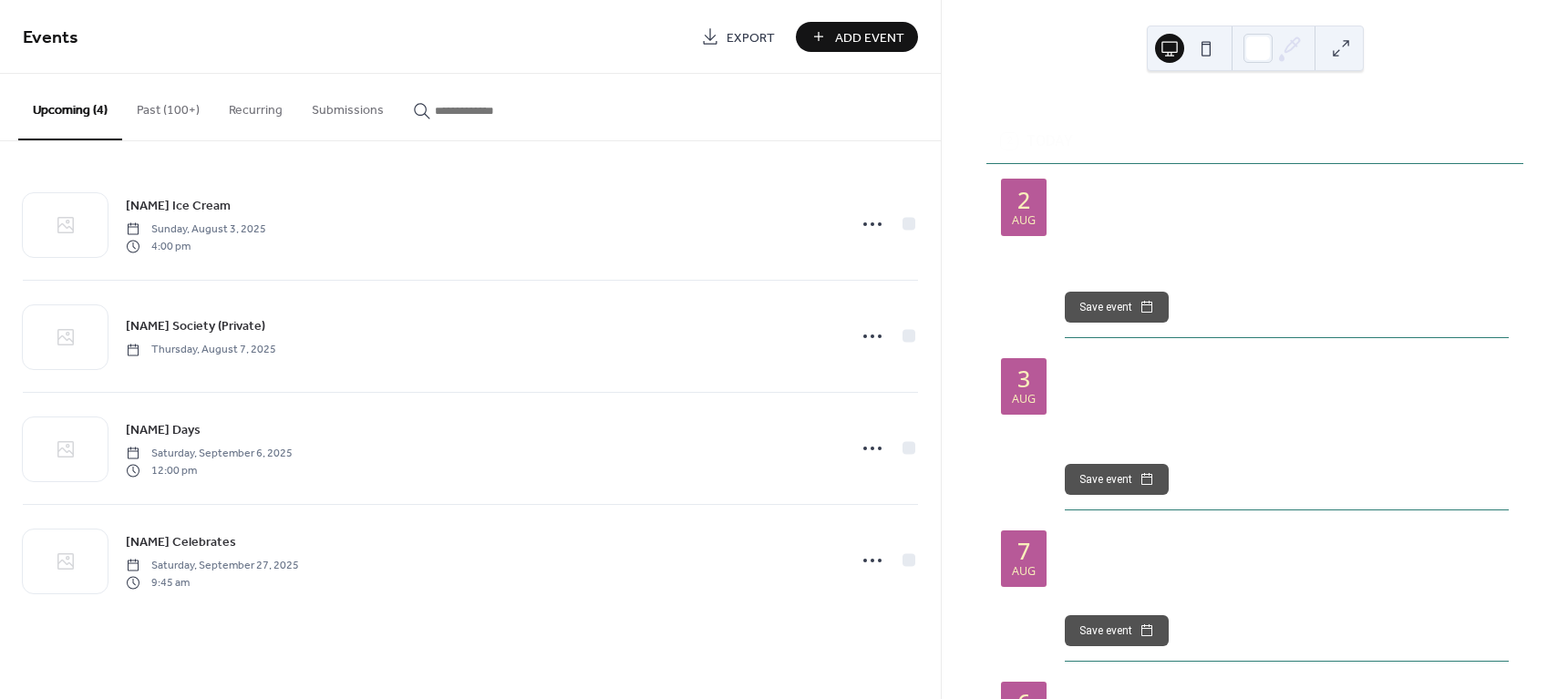 click on "Add Event" at bounding box center (870, 37) 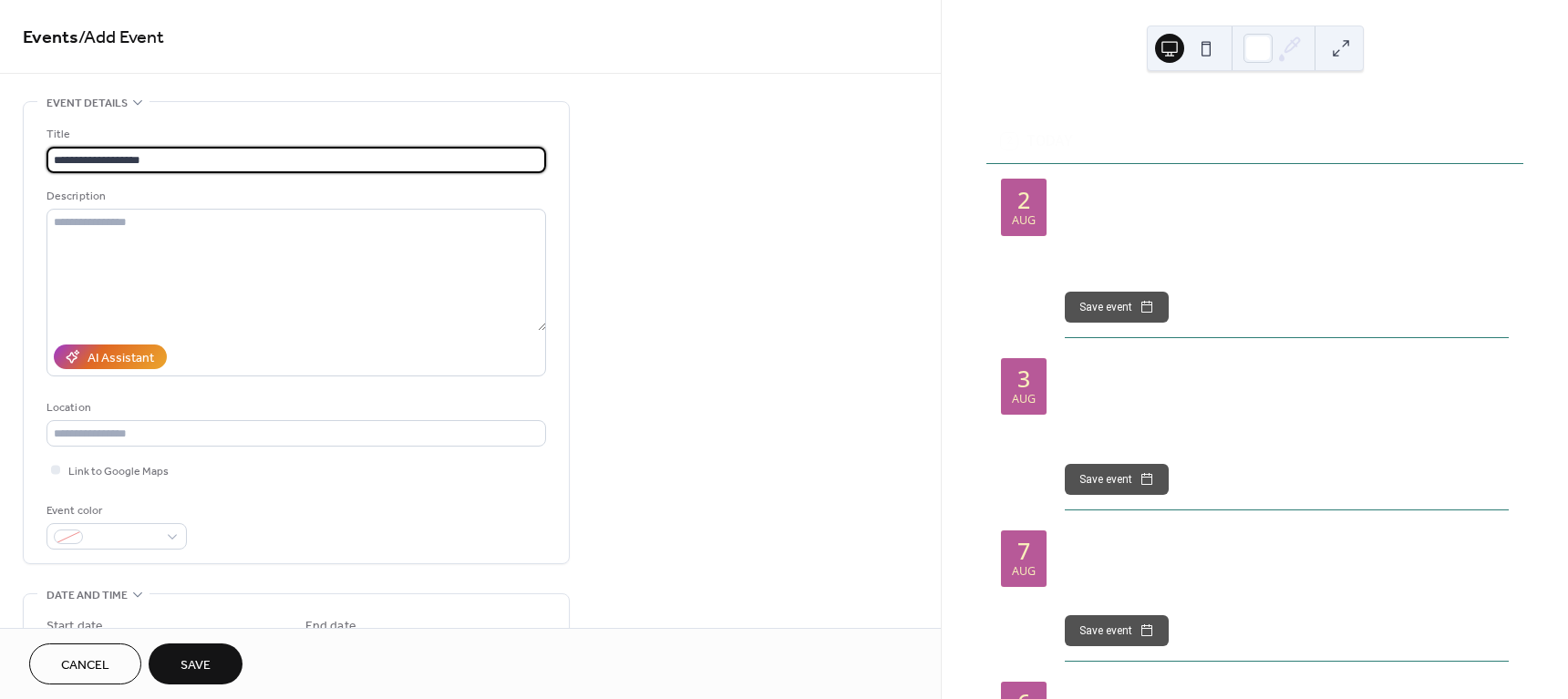 type on "**********" 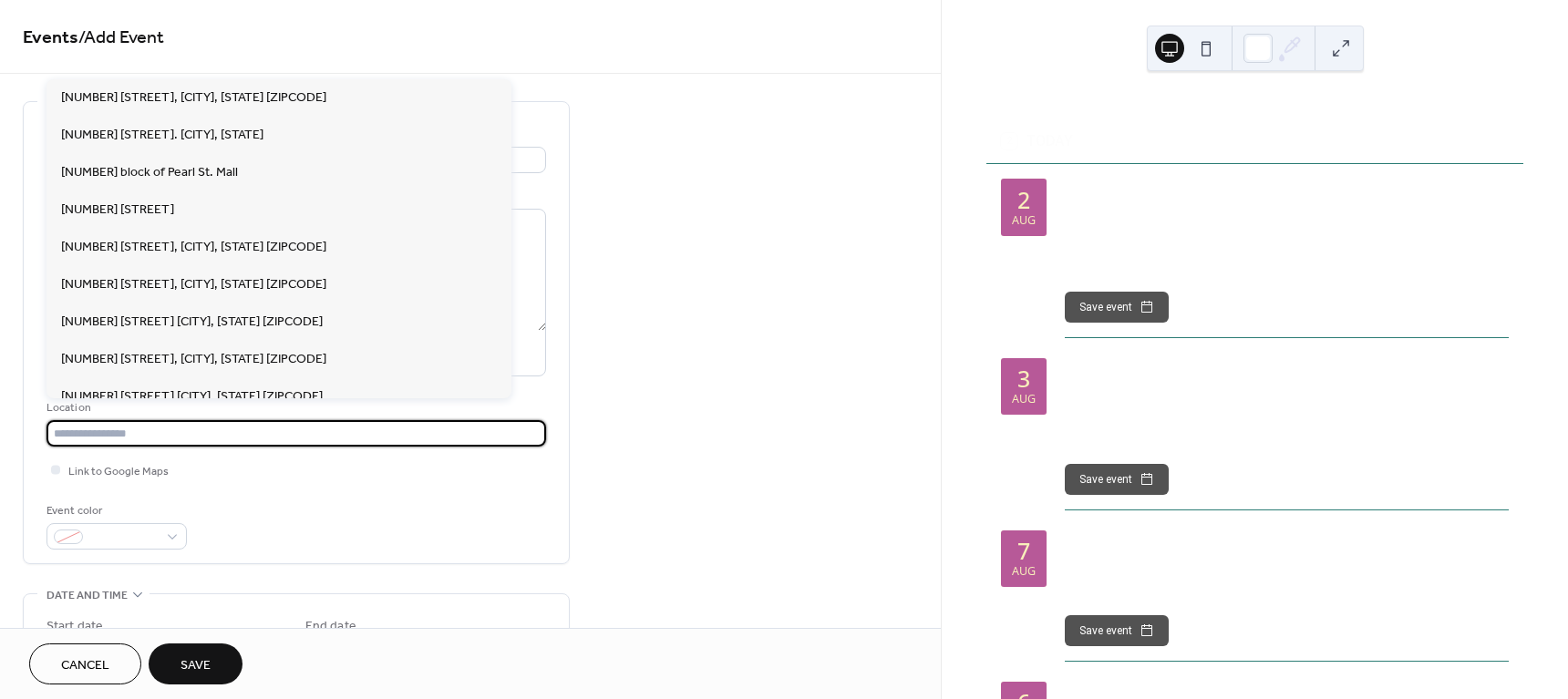 click at bounding box center [296, 433] 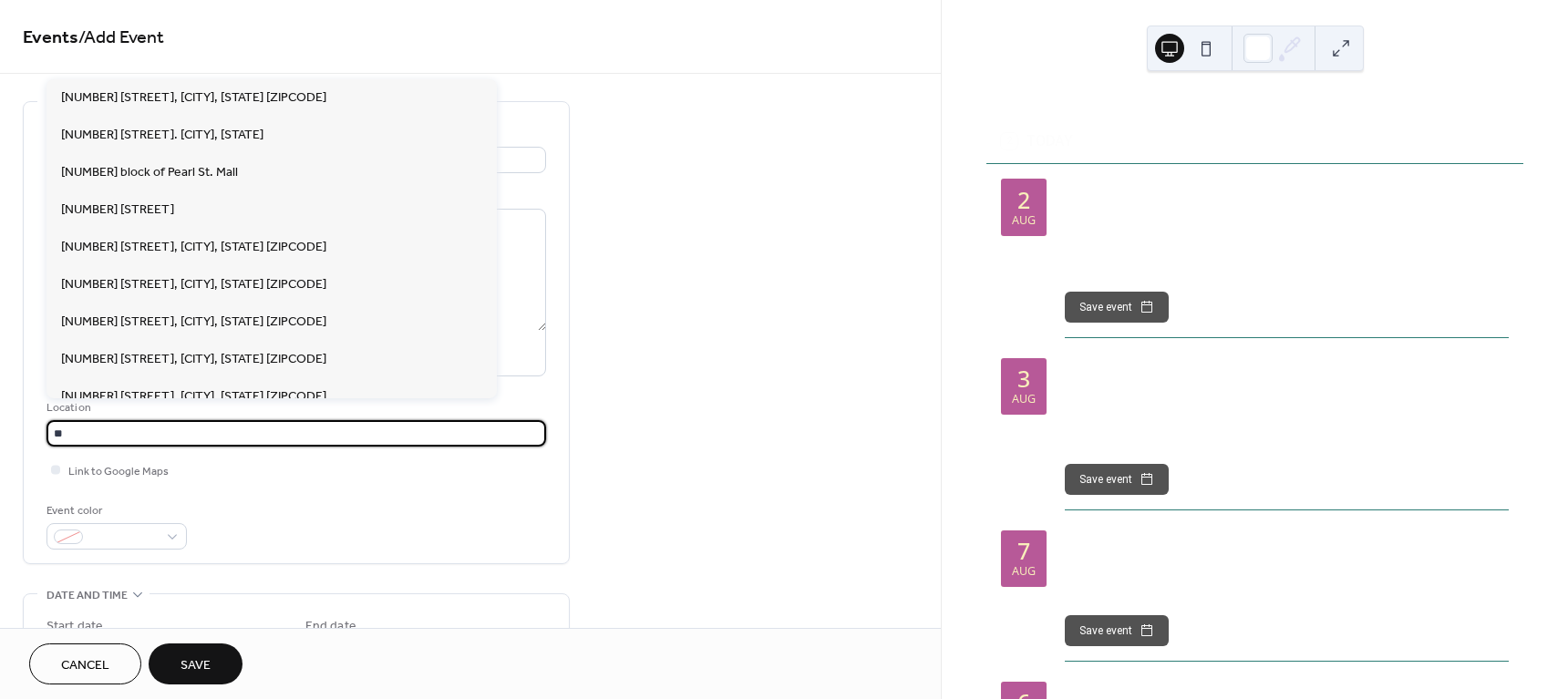 type on "*" 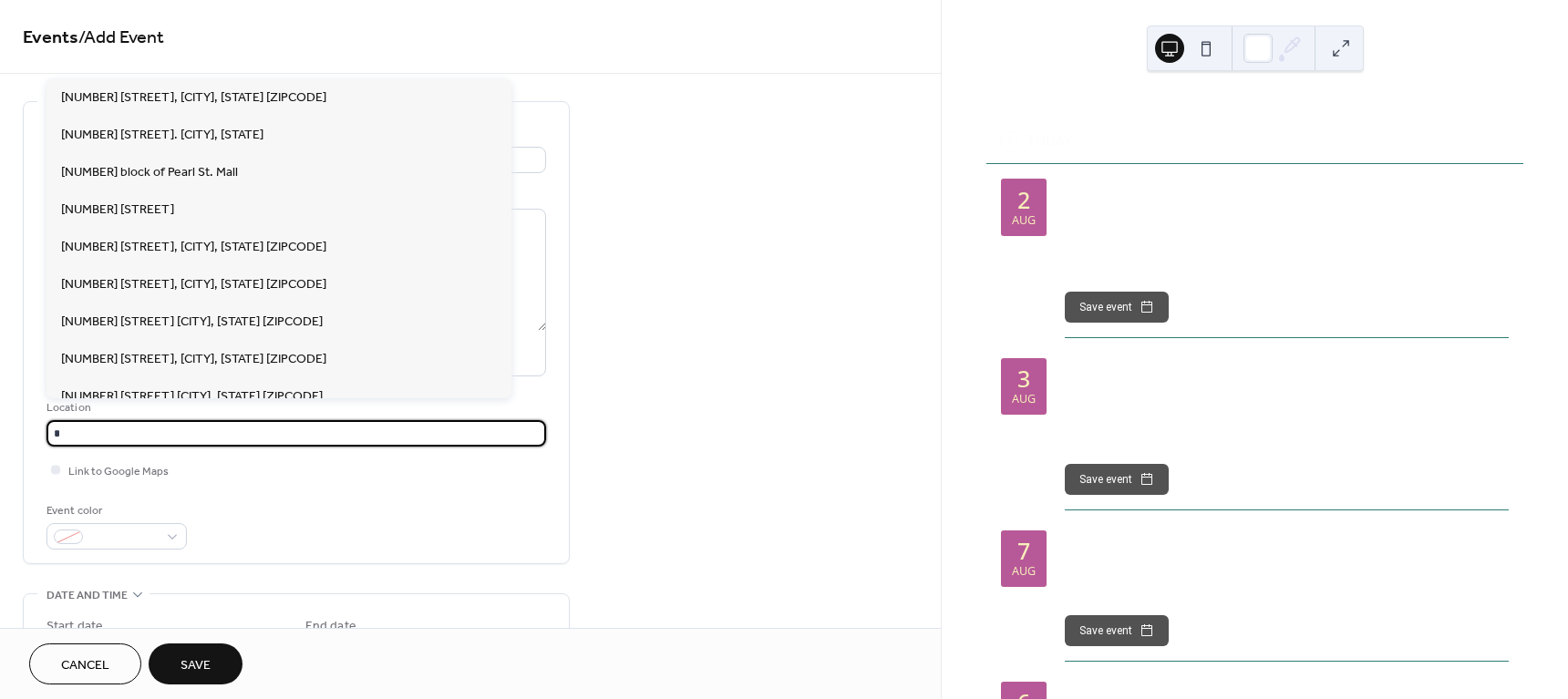 type 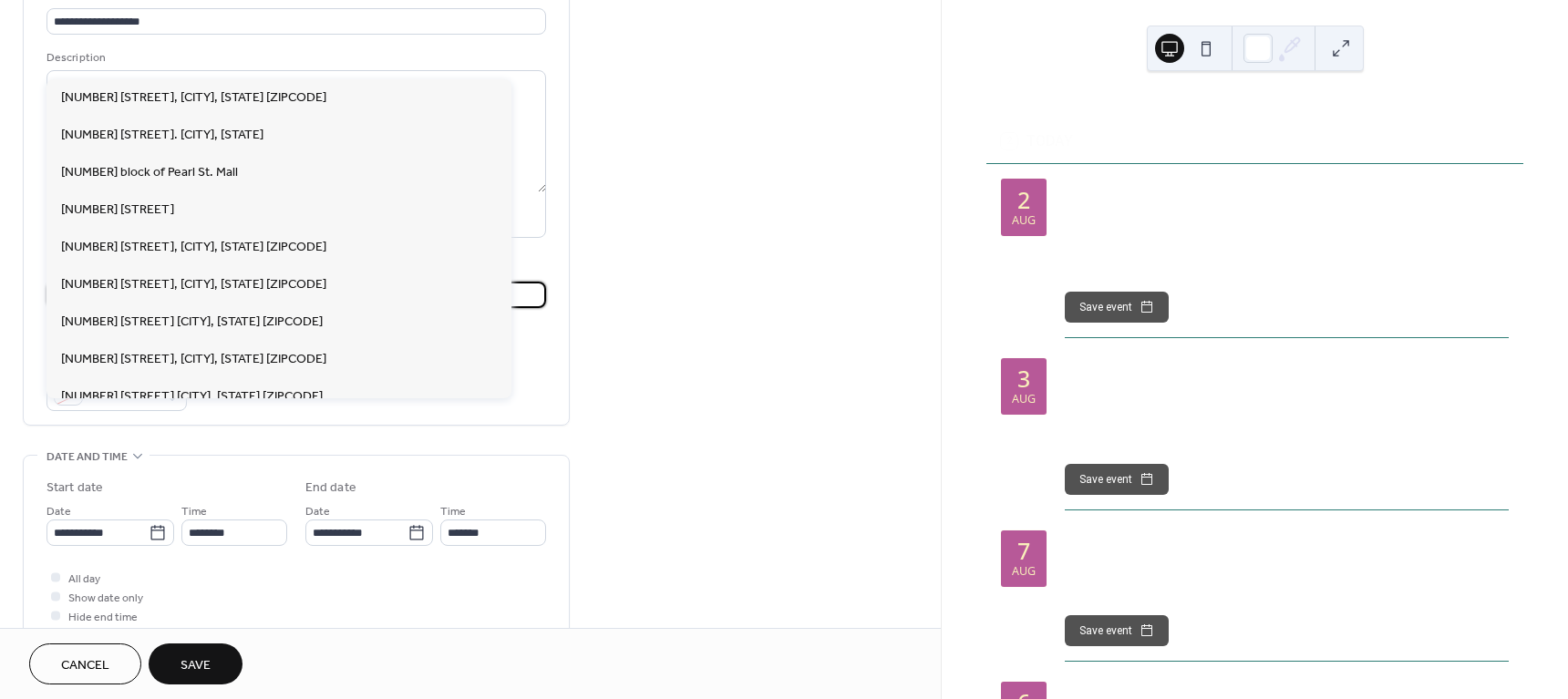 scroll, scrollTop: 160, scrollLeft: 0, axis: vertical 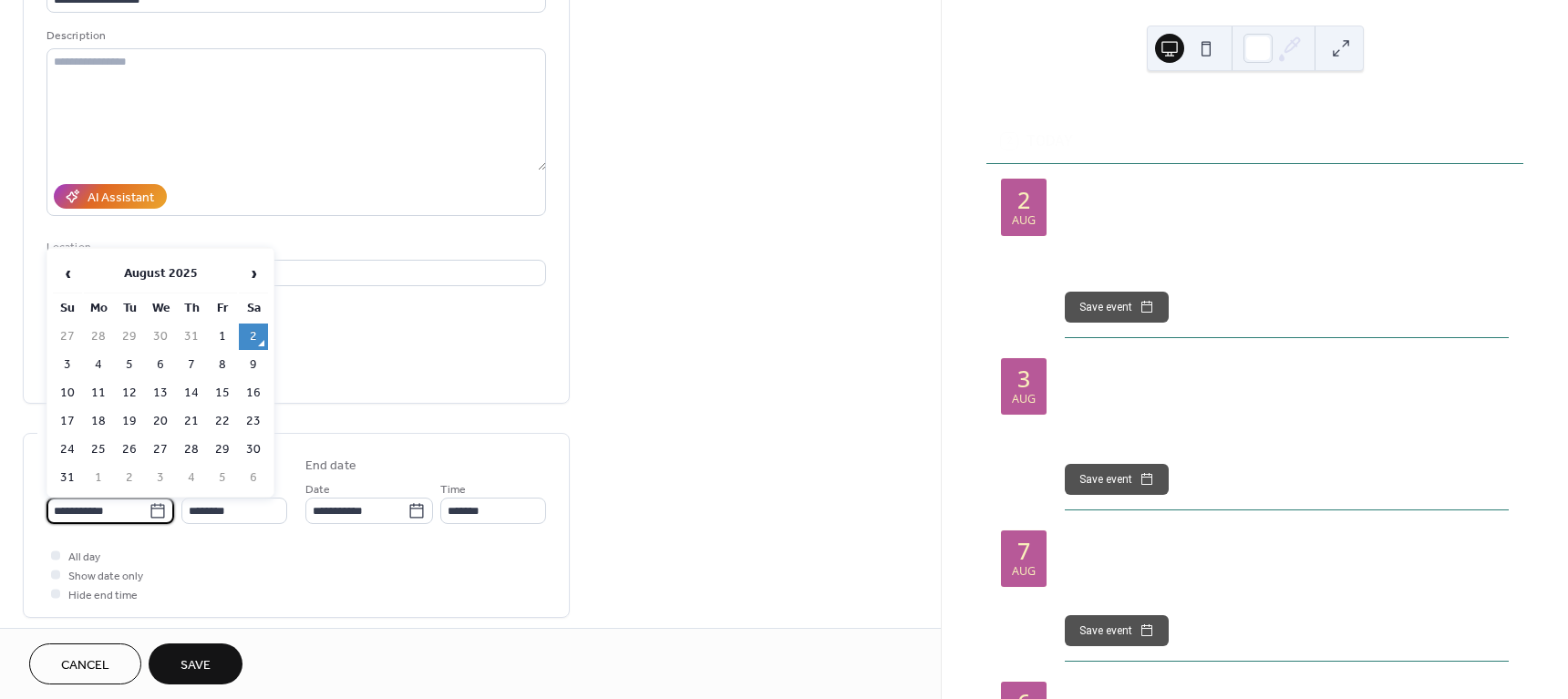 click on "**********" at bounding box center [98, 510] 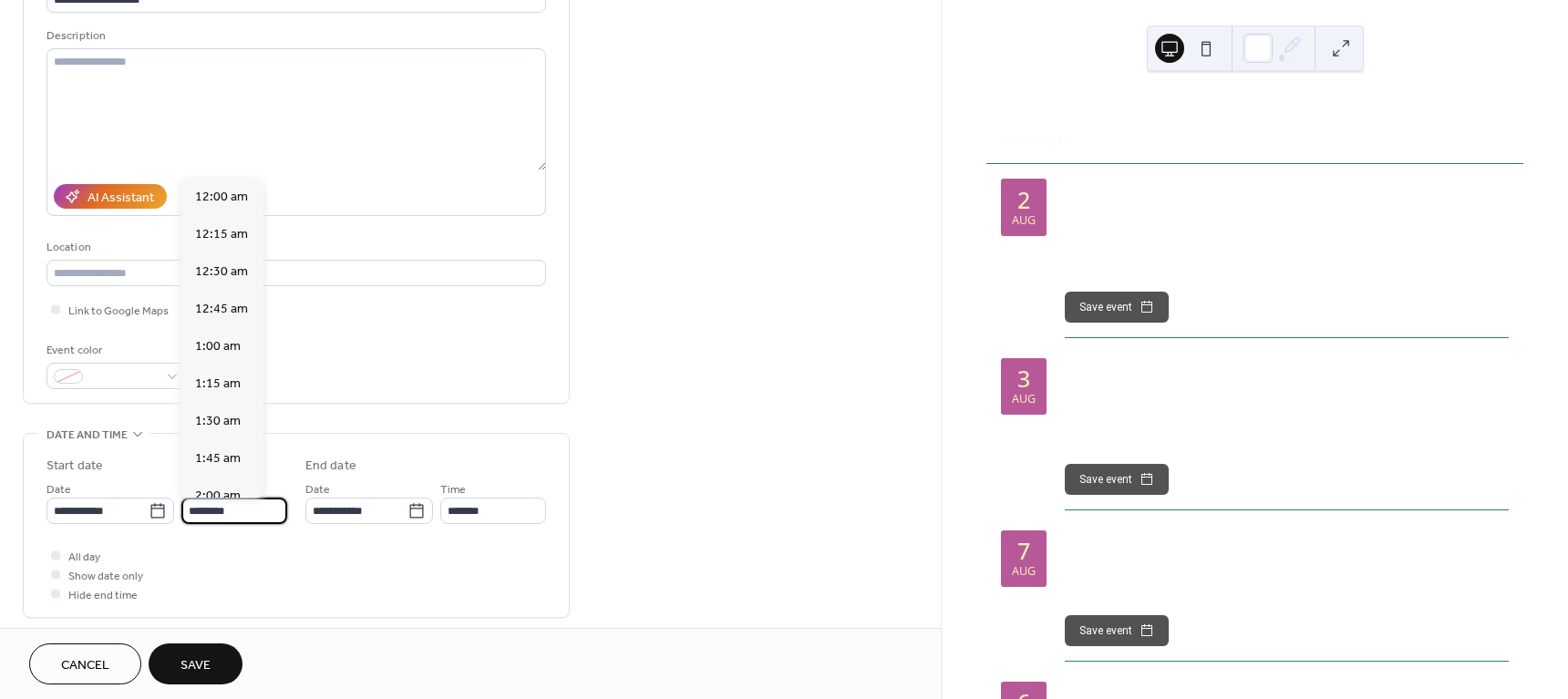 click on "********" at bounding box center (234, 510) 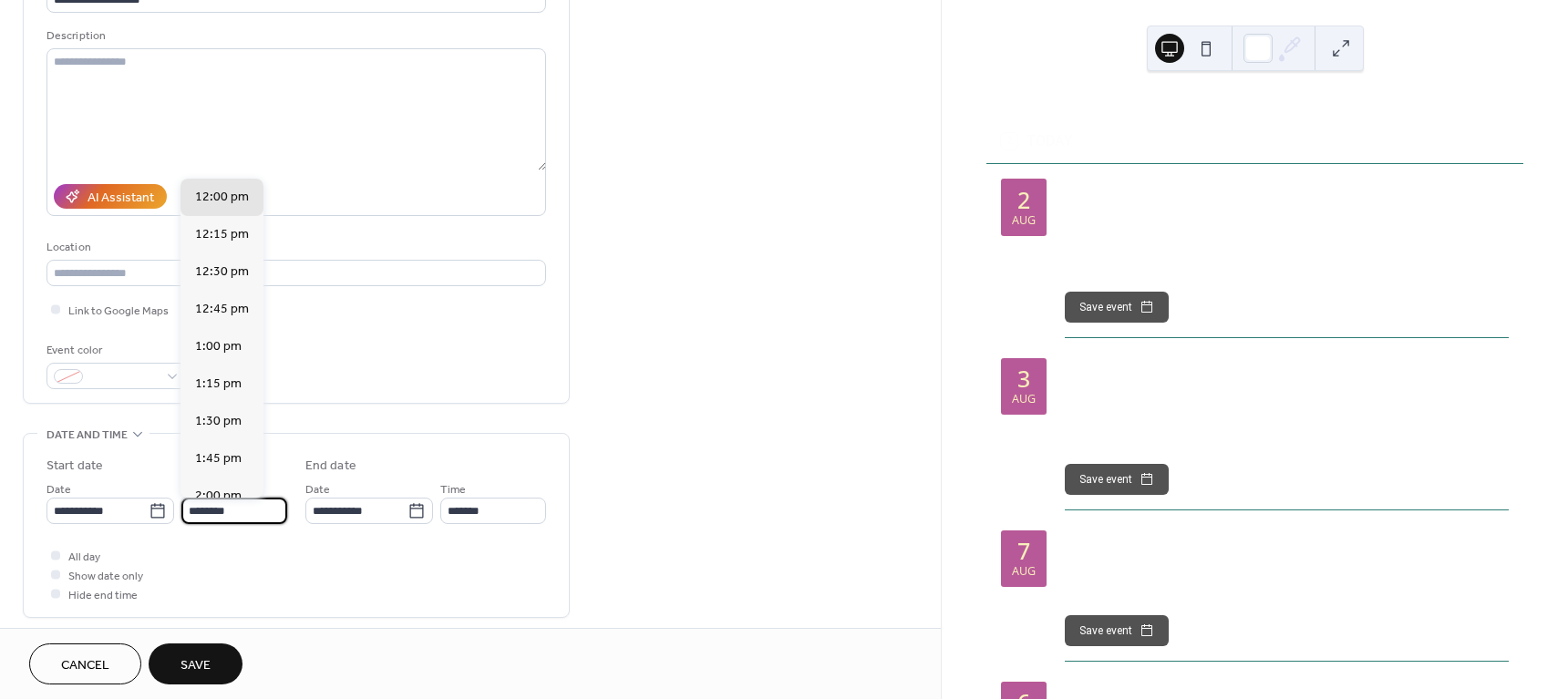 click on "********" at bounding box center (234, 510) 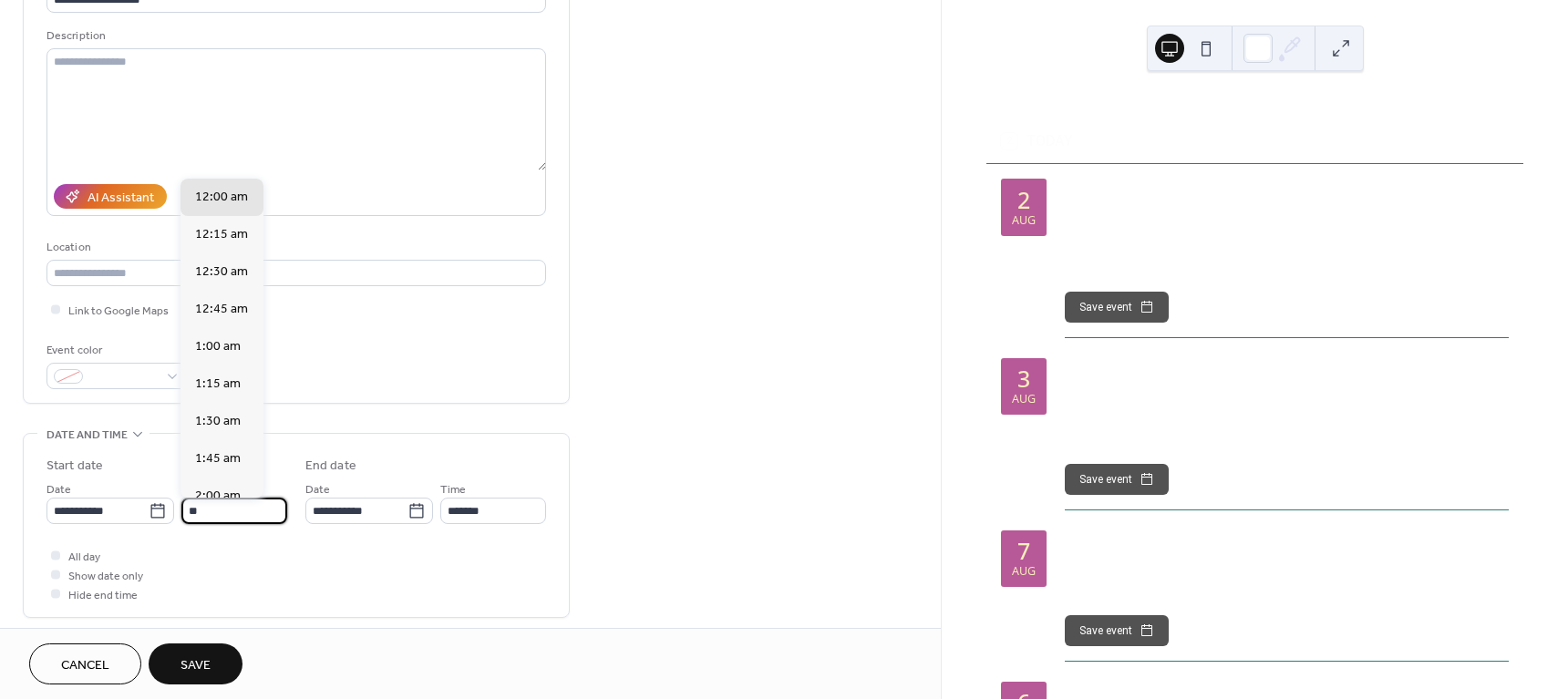 scroll, scrollTop: 1495, scrollLeft: 0, axis: vertical 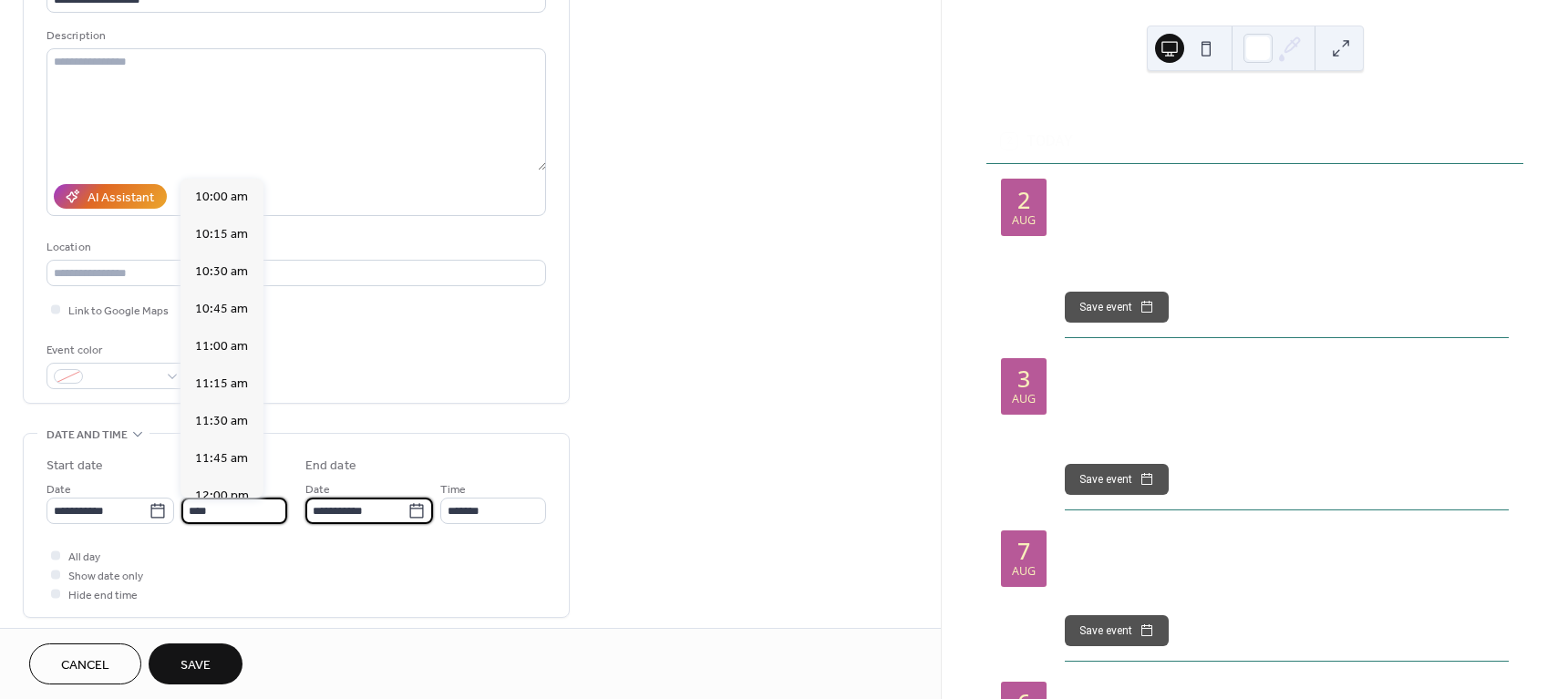 type on "********" 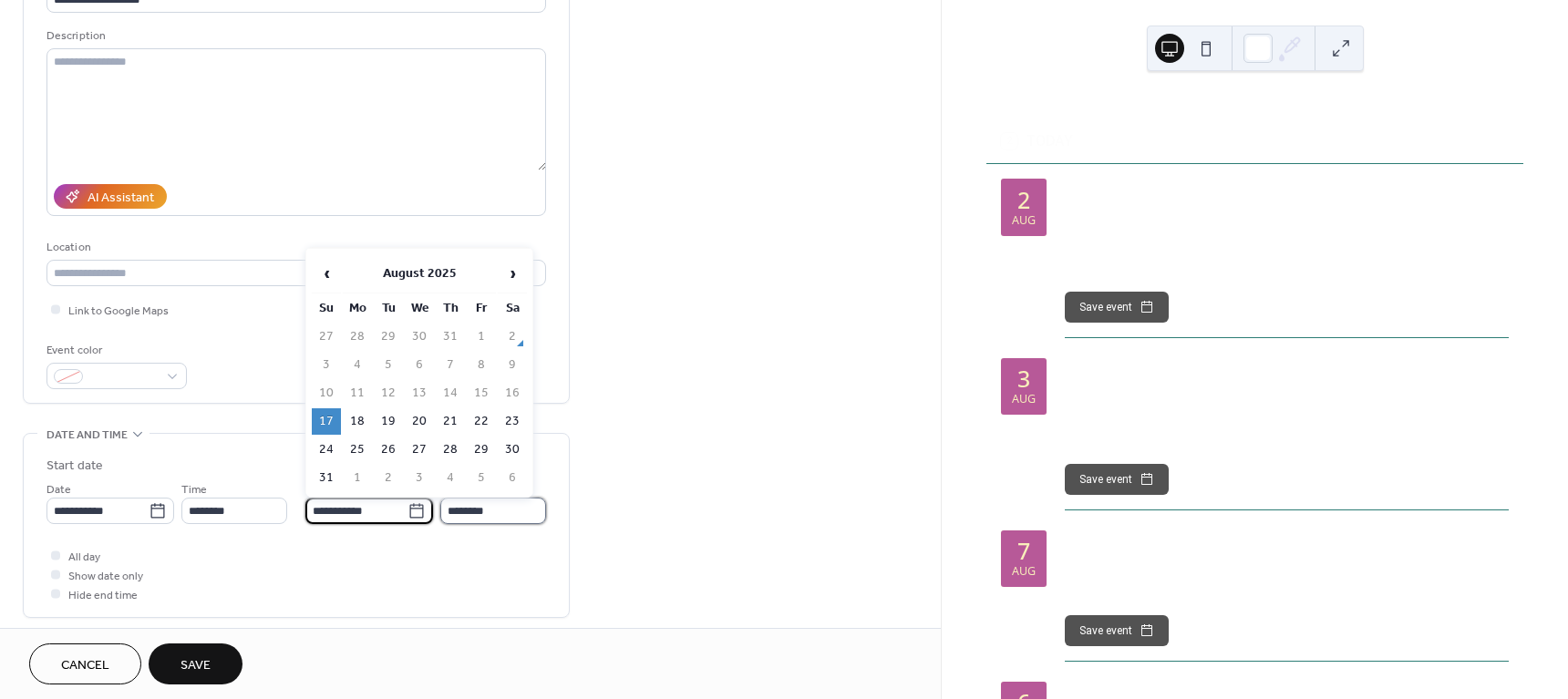click on "********" at bounding box center (493, 510) 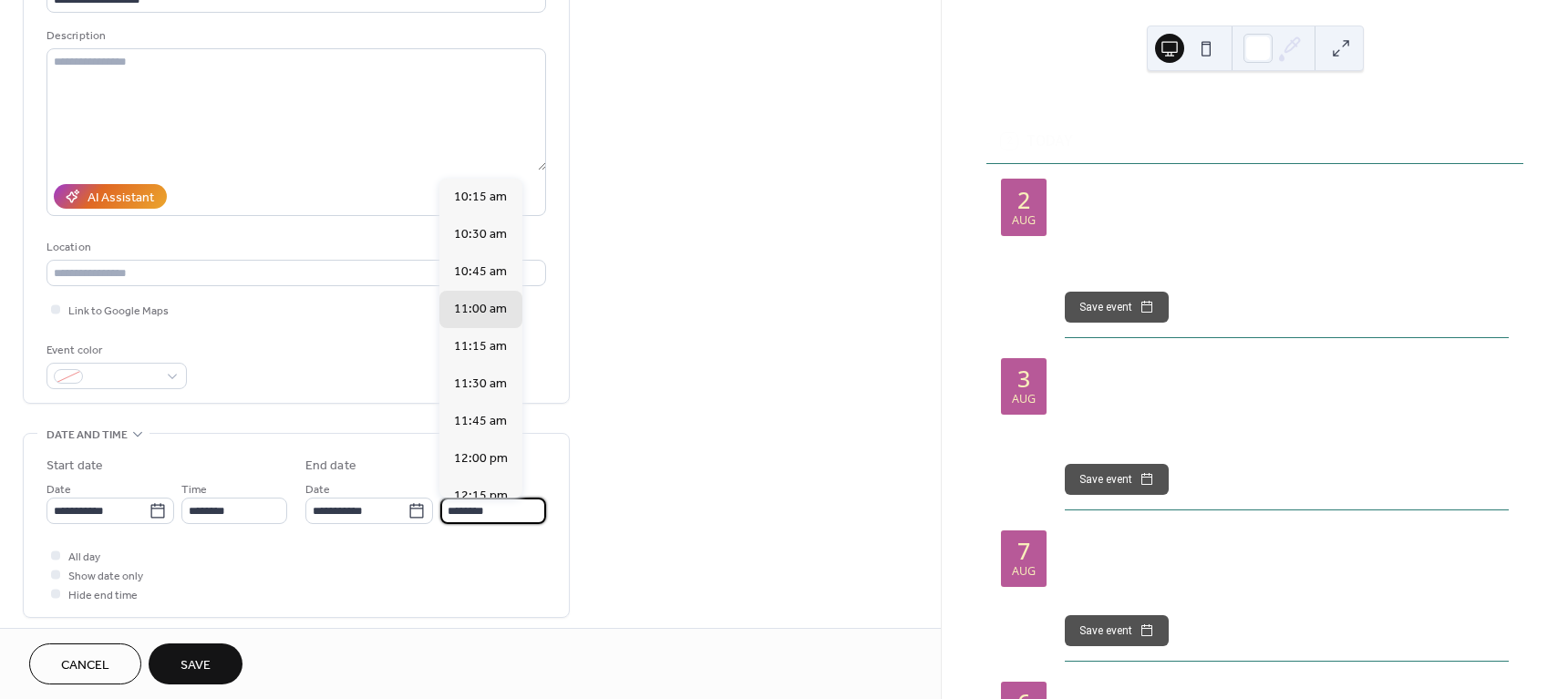 click on "********" at bounding box center (493, 510) 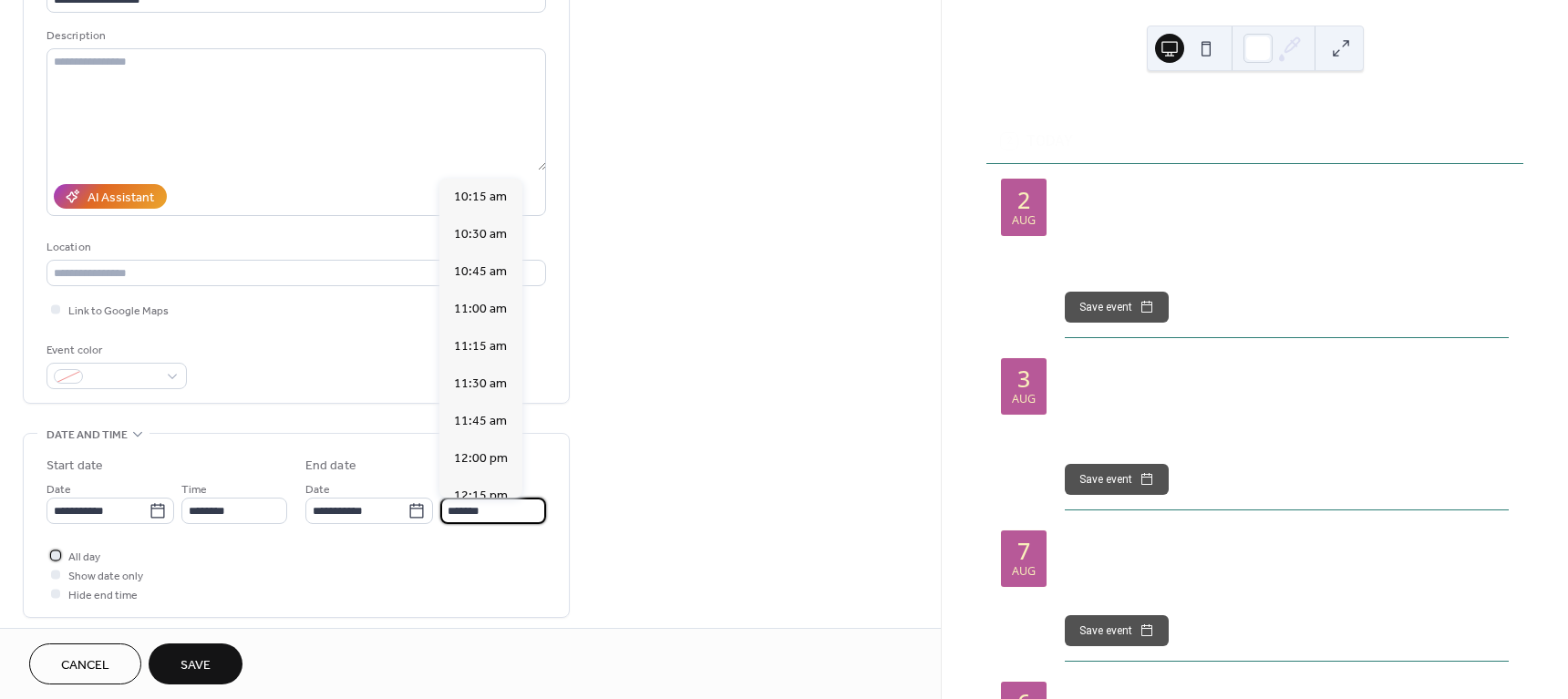 type on "********" 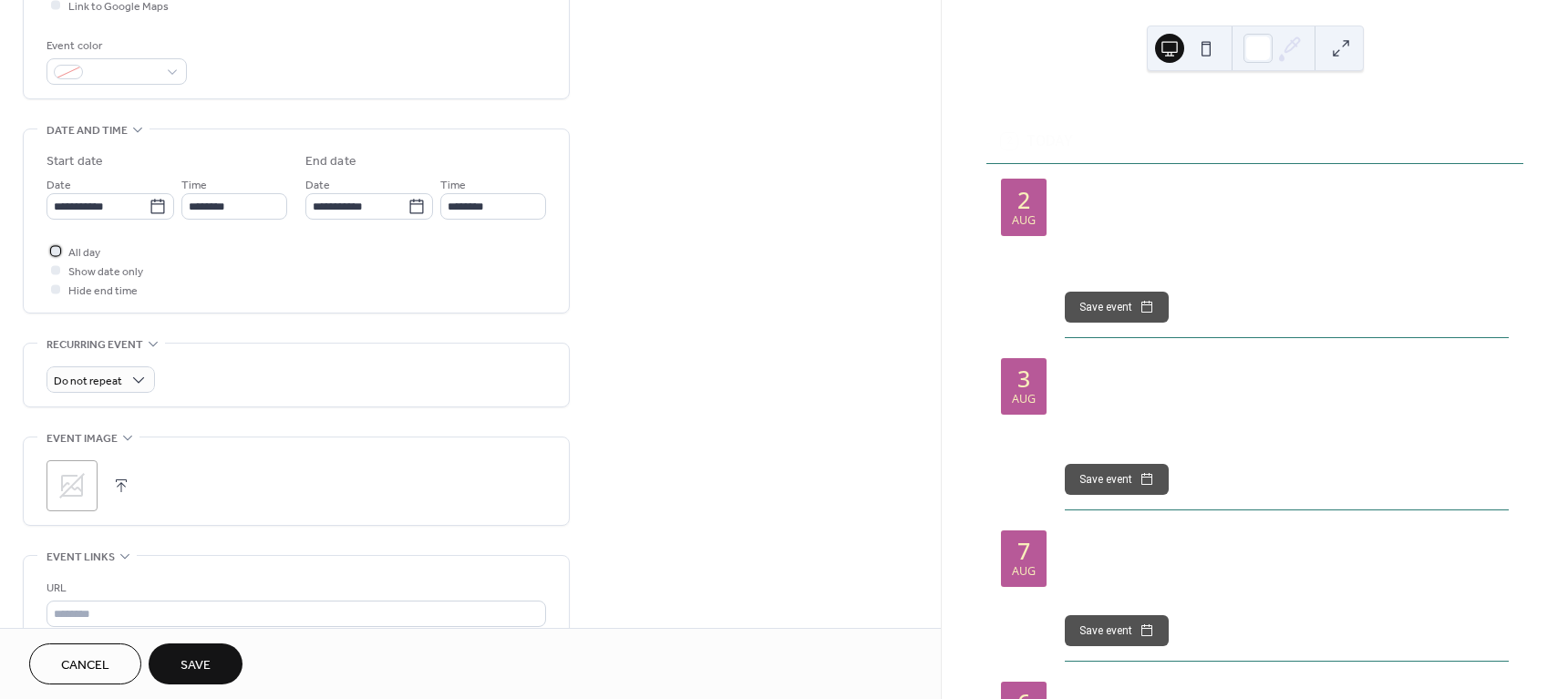 scroll, scrollTop: 540, scrollLeft: 0, axis: vertical 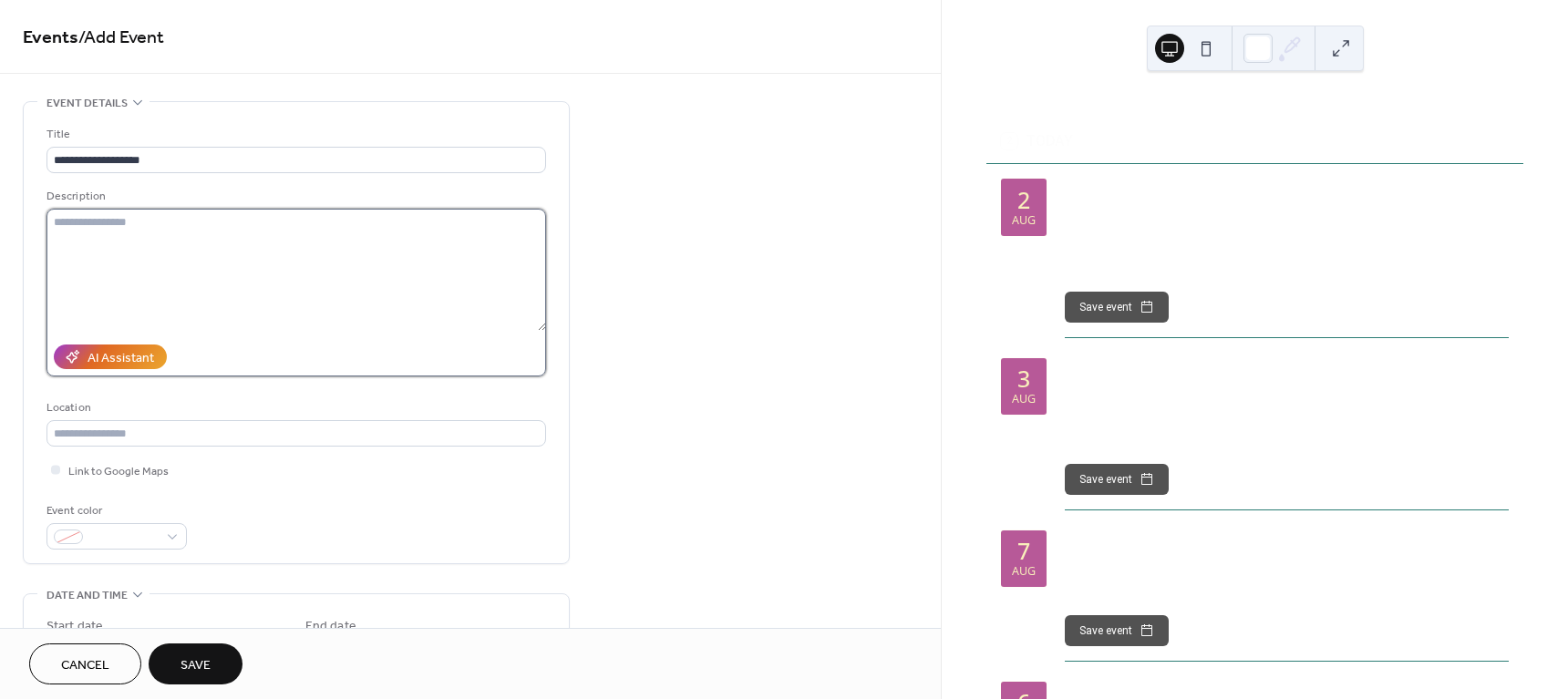 click at bounding box center [296, 270] 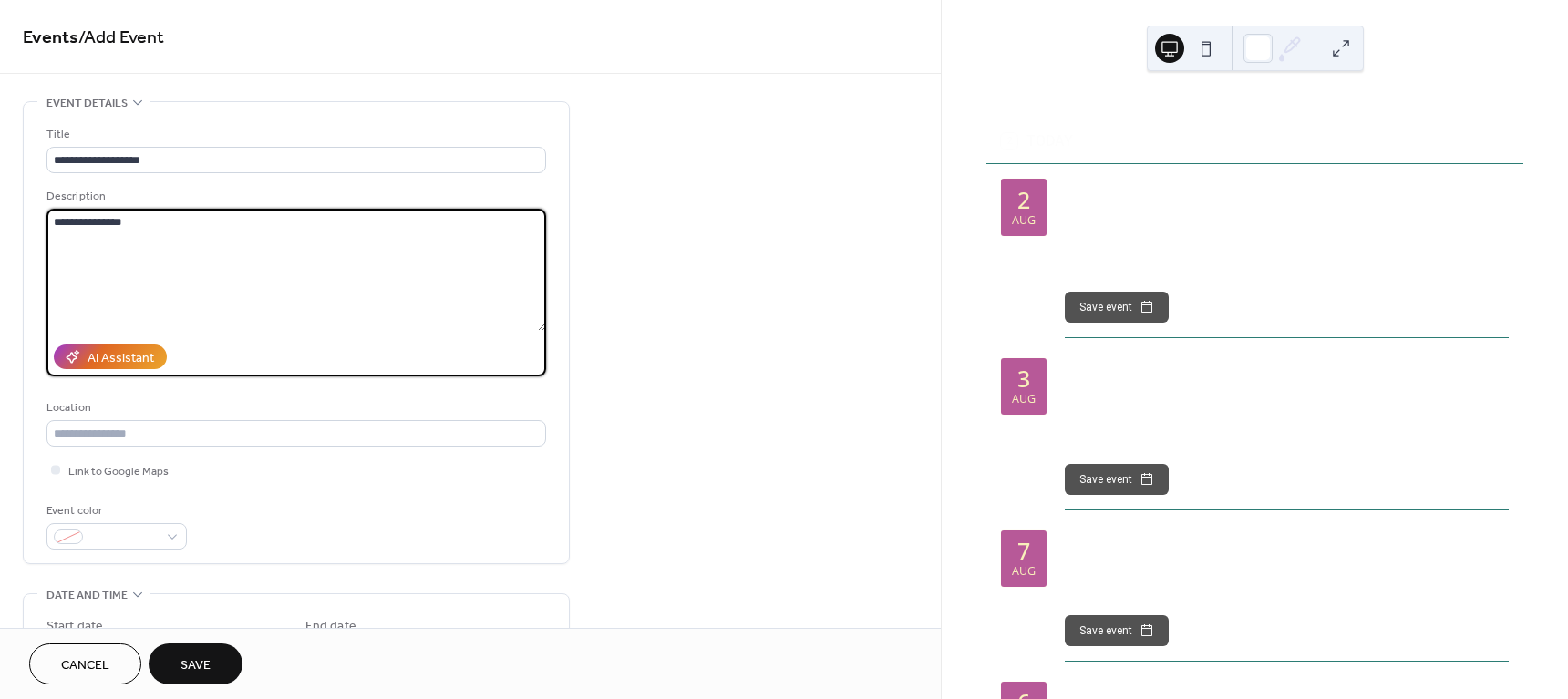 paste on "**********" 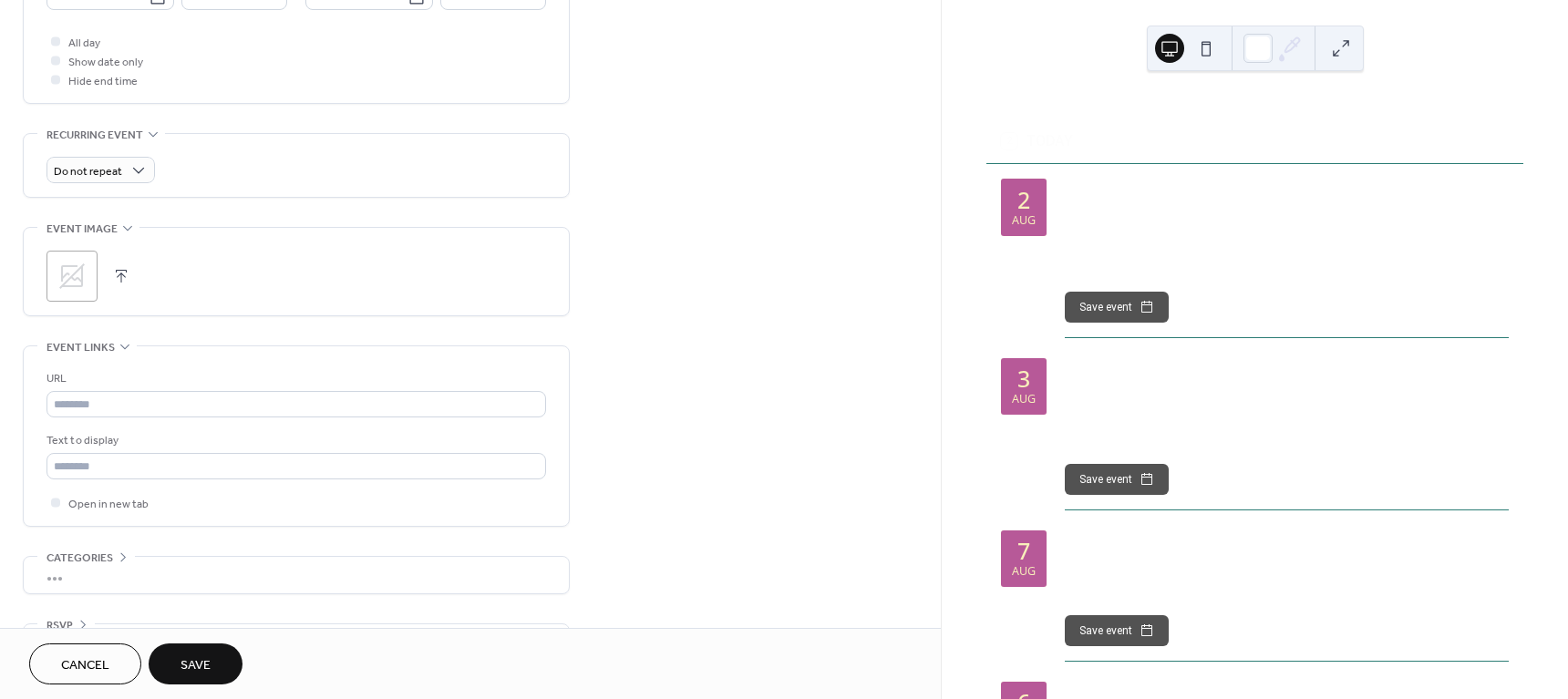 scroll, scrollTop: 726, scrollLeft: 0, axis: vertical 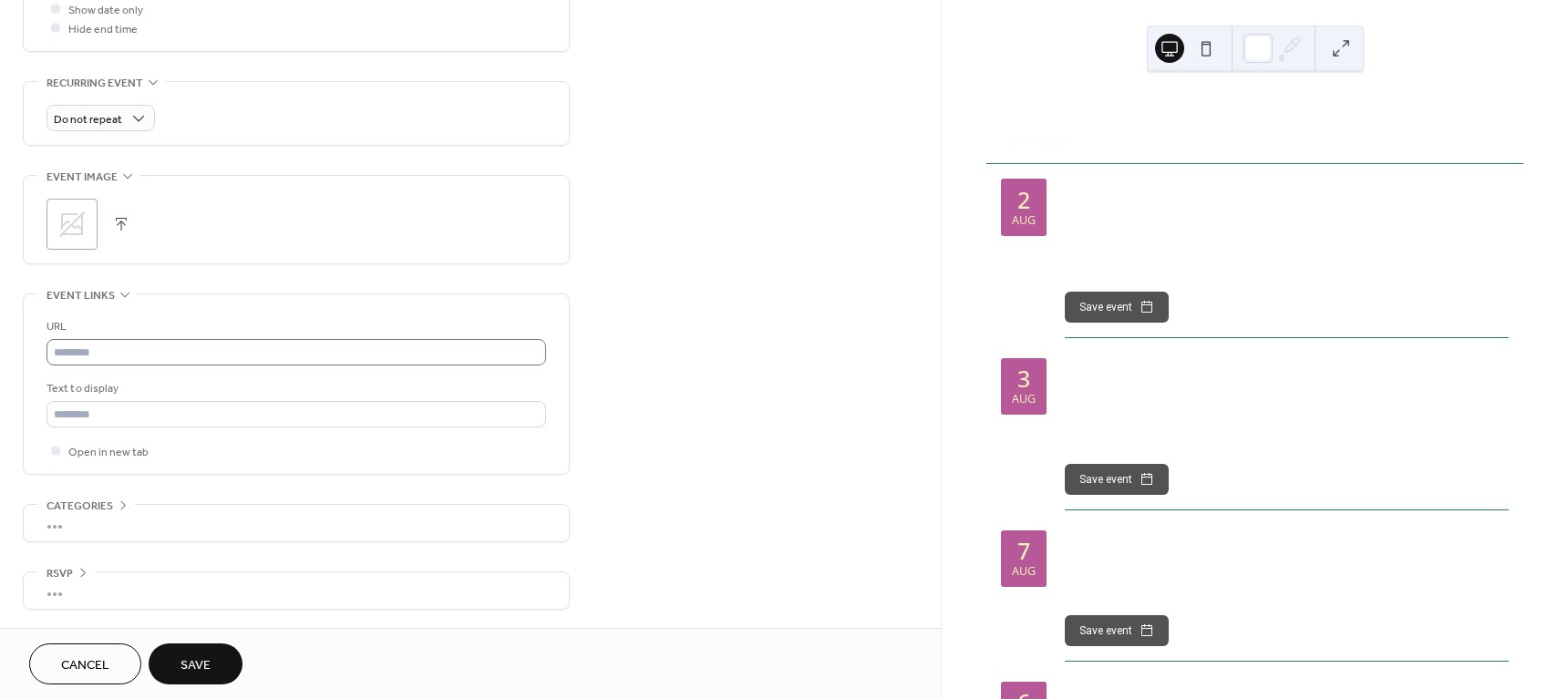 type on "**********" 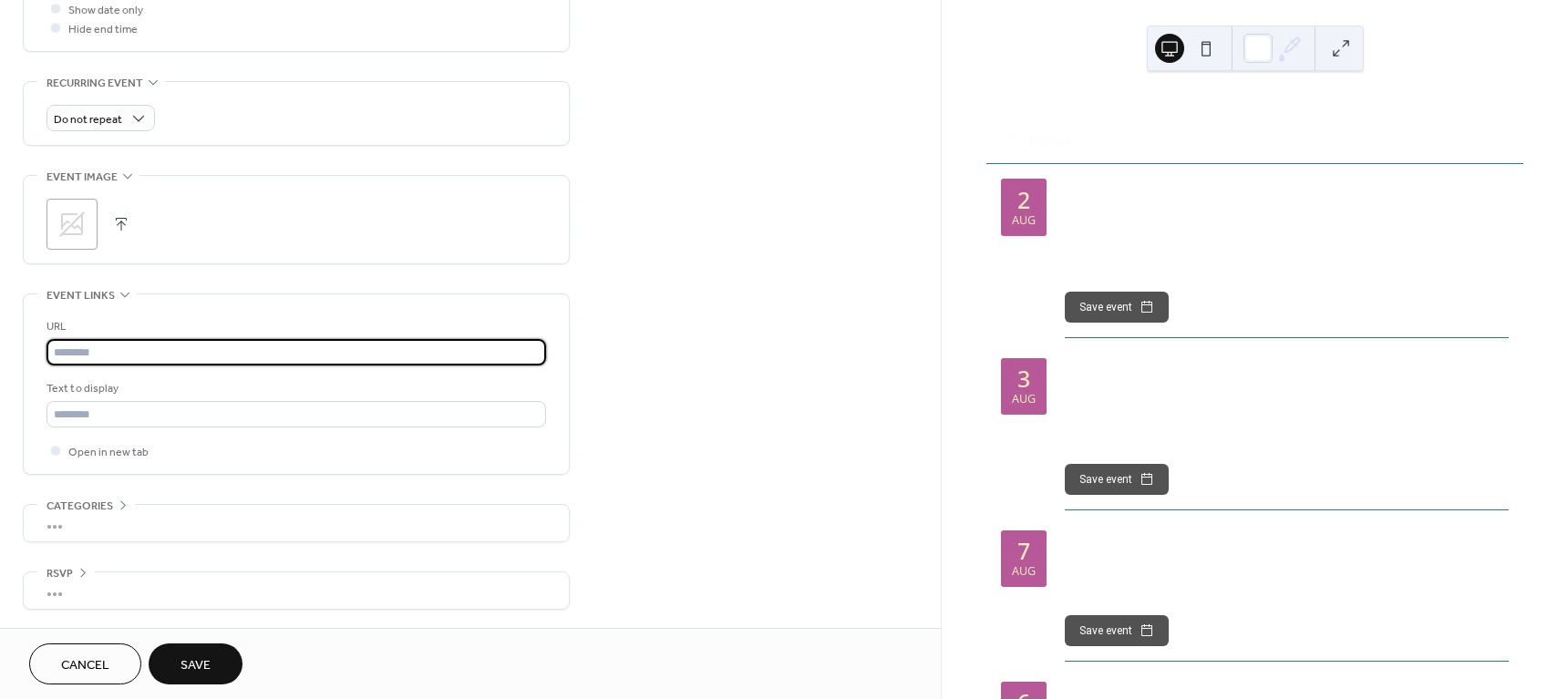 click at bounding box center [296, 352] 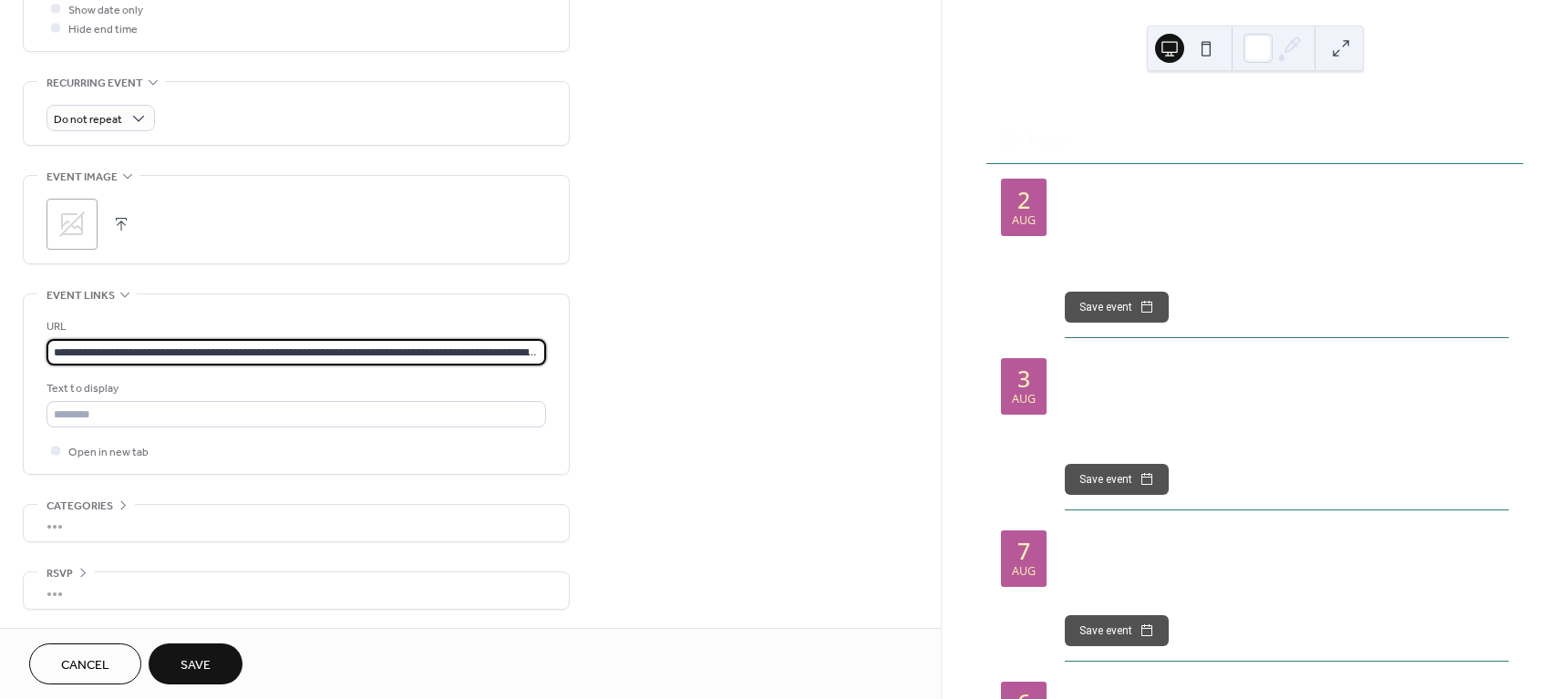 scroll, scrollTop: 0, scrollLeft: 195, axis: horizontal 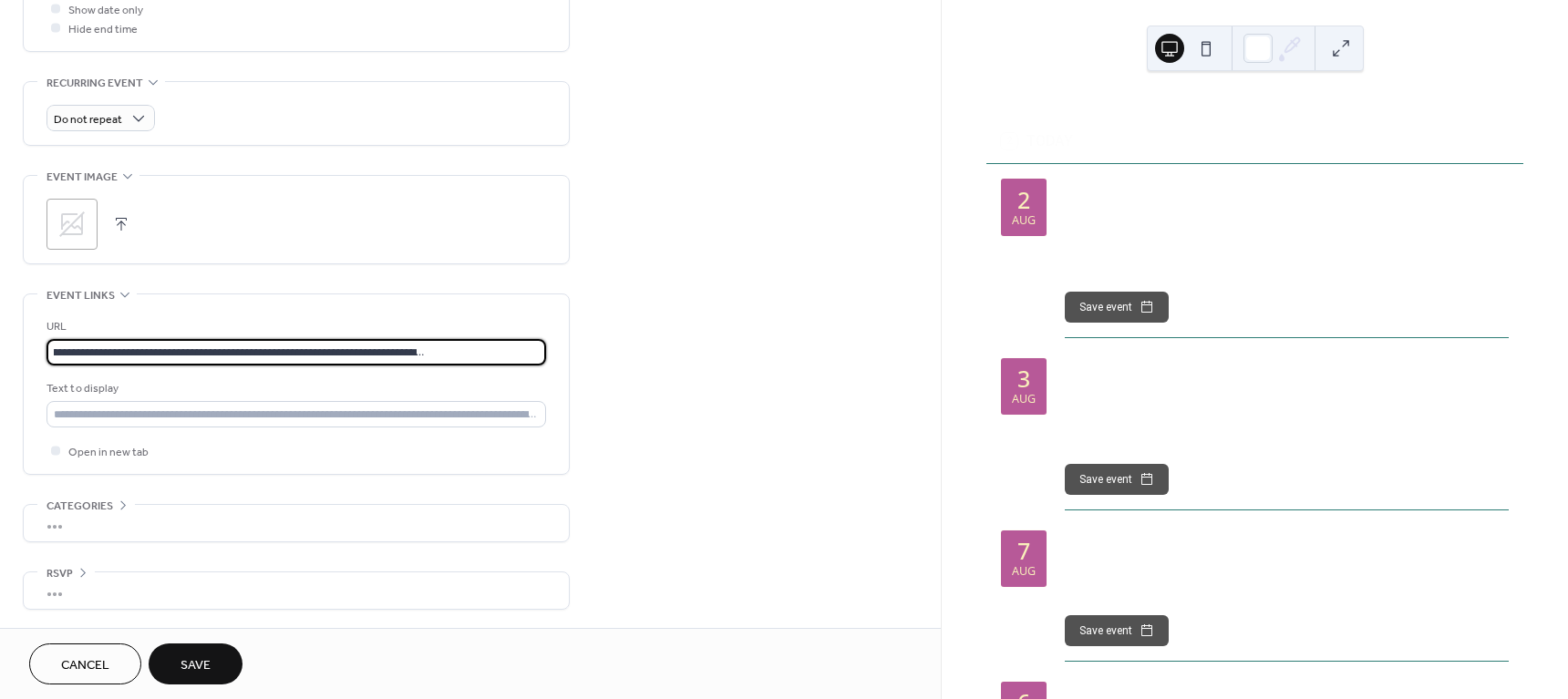 type on "**********" 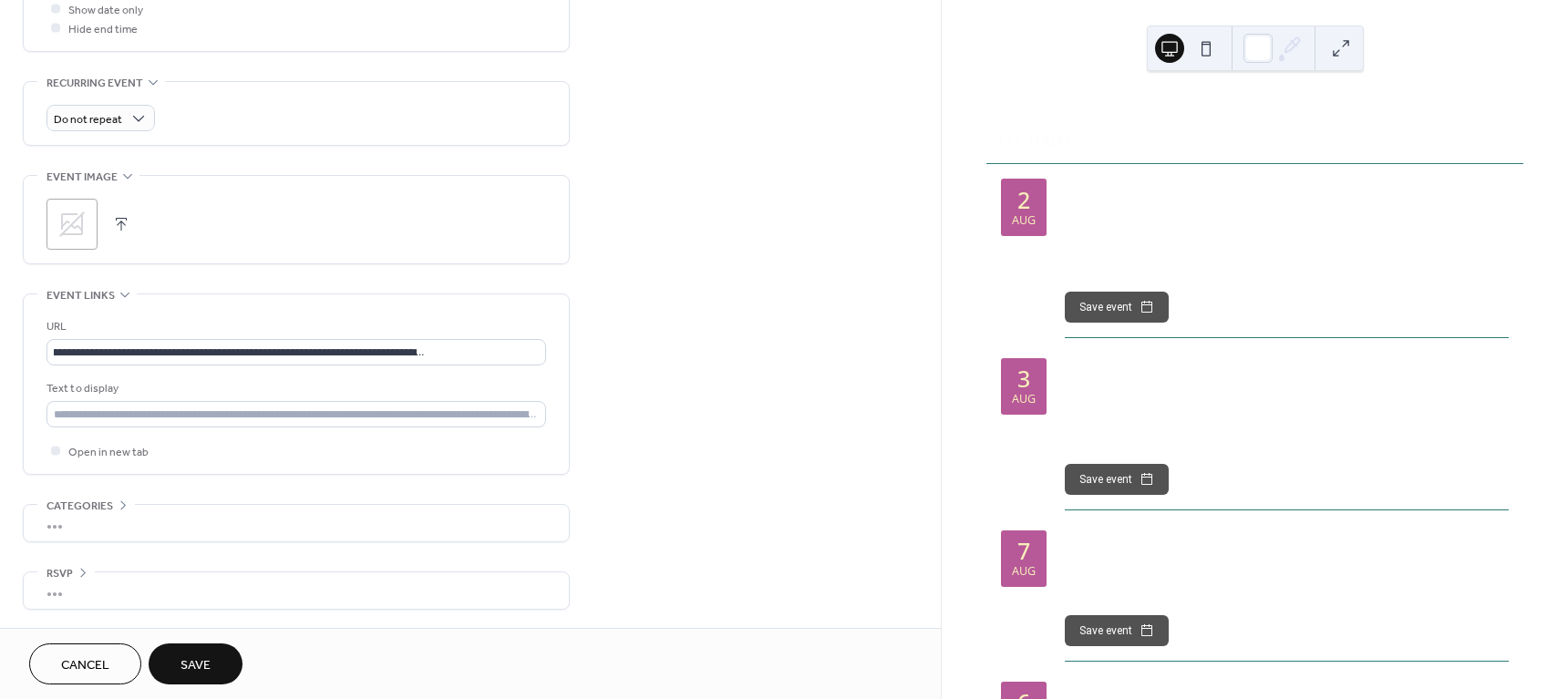 click on "Save" at bounding box center (195, 665) 